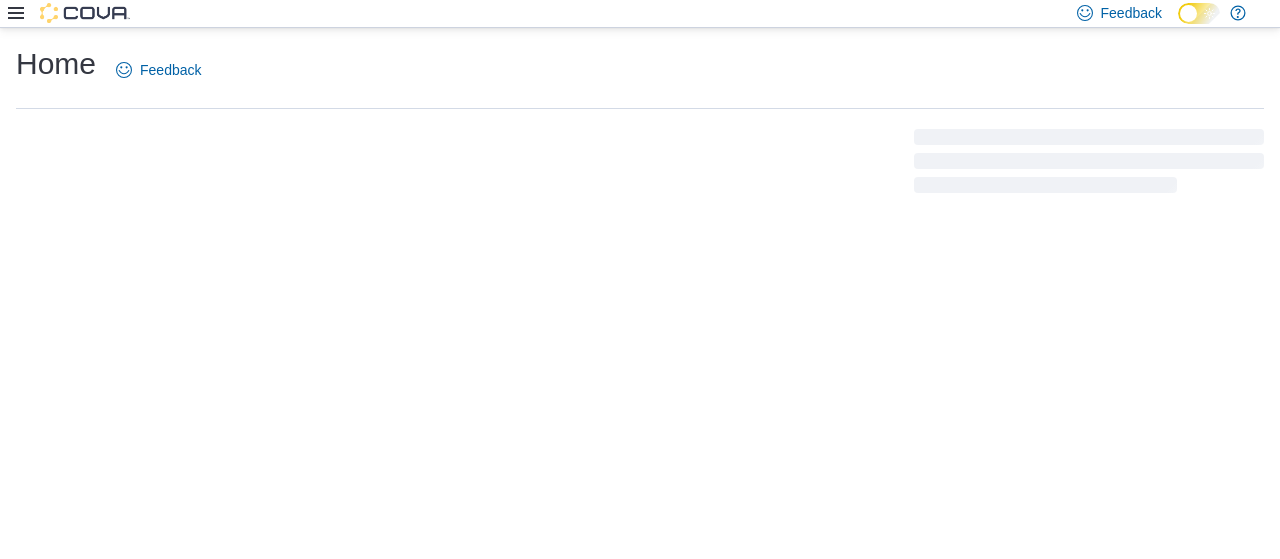 scroll, scrollTop: 0, scrollLeft: 0, axis: both 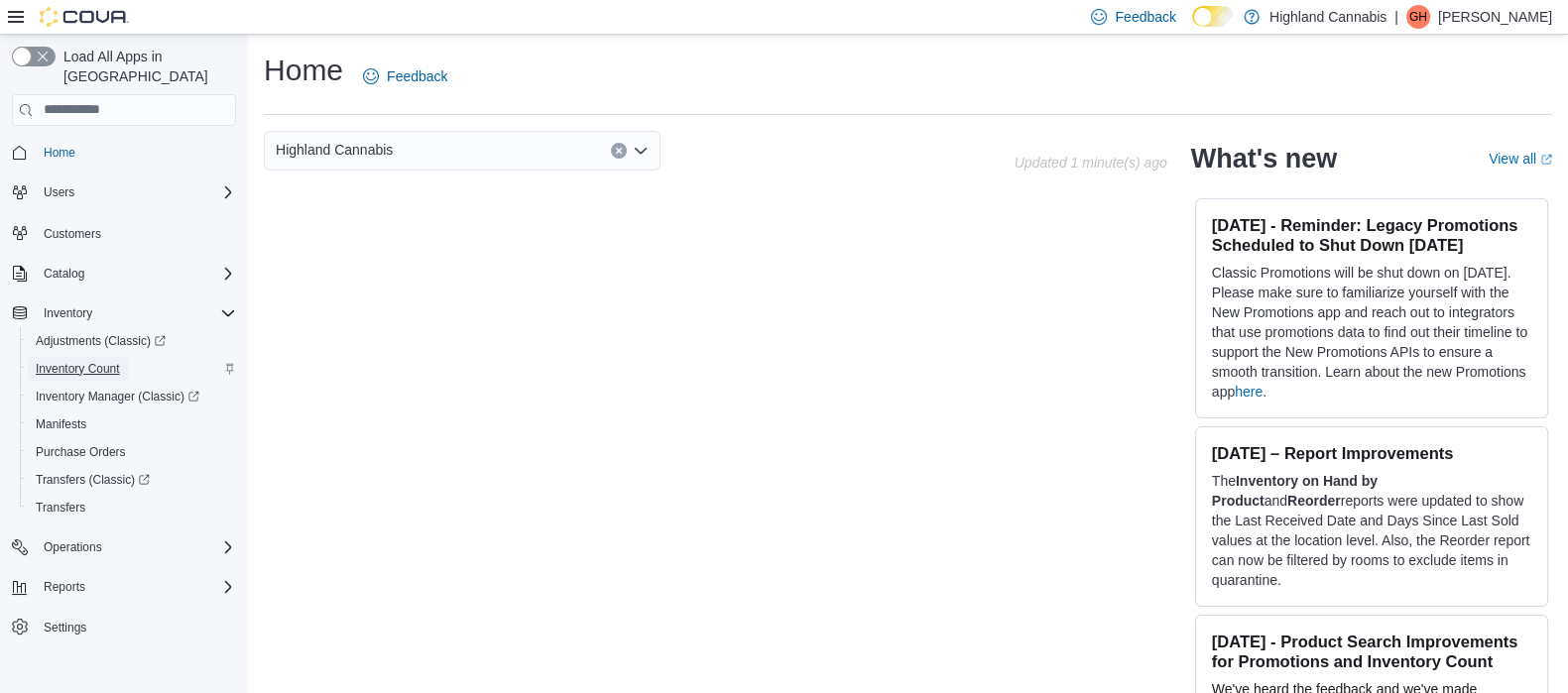 click on "Inventory Count" at bounding box center (77, 369) 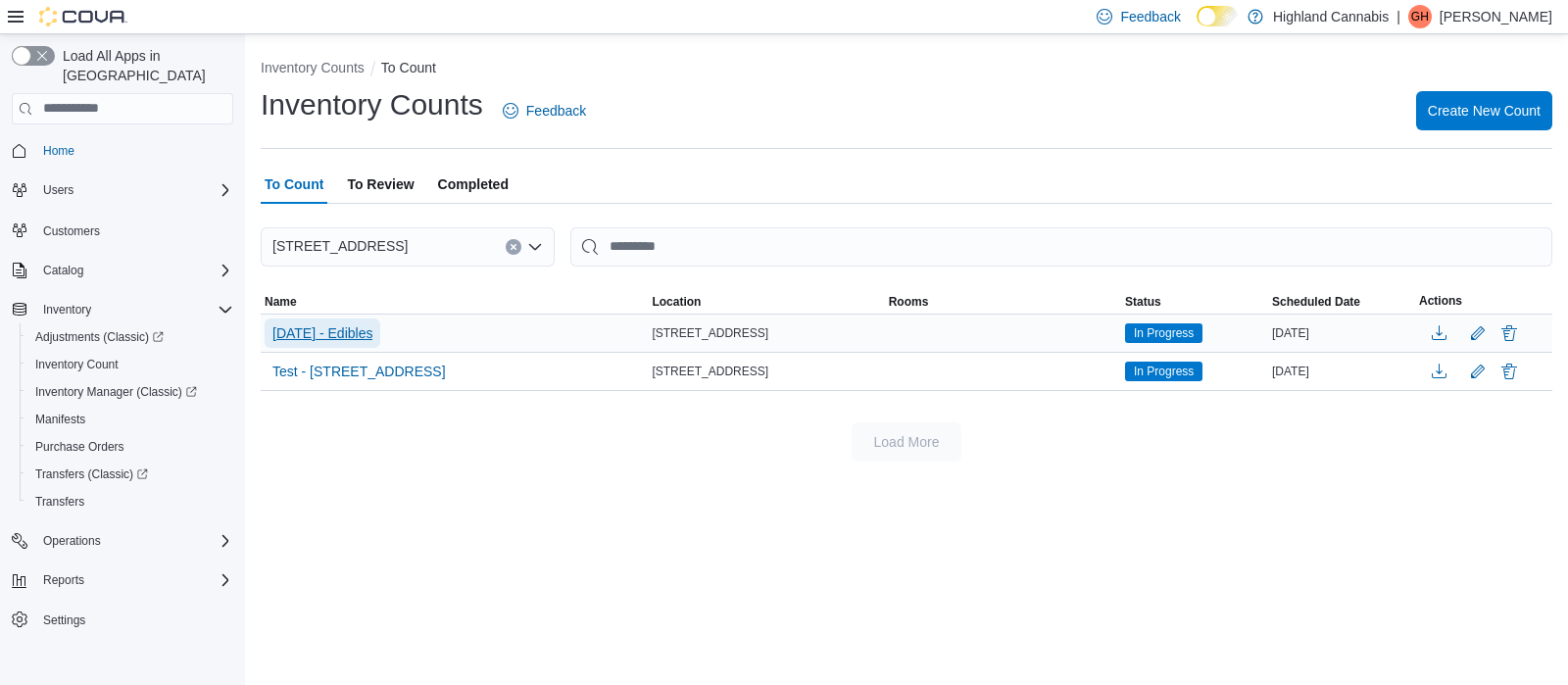 click on "[DATE] - Edibles" at bounding box center [322, 333] 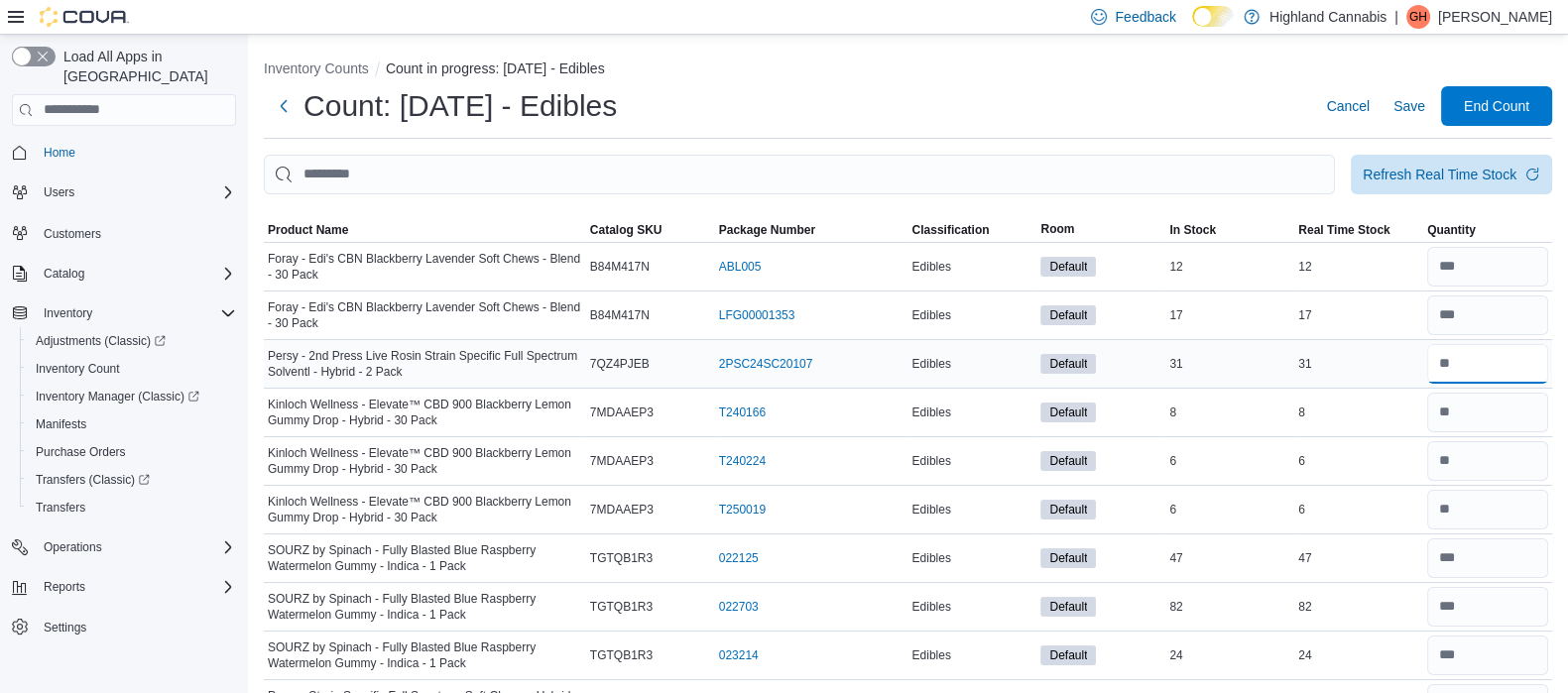 click at bounding box center (1488, 364) 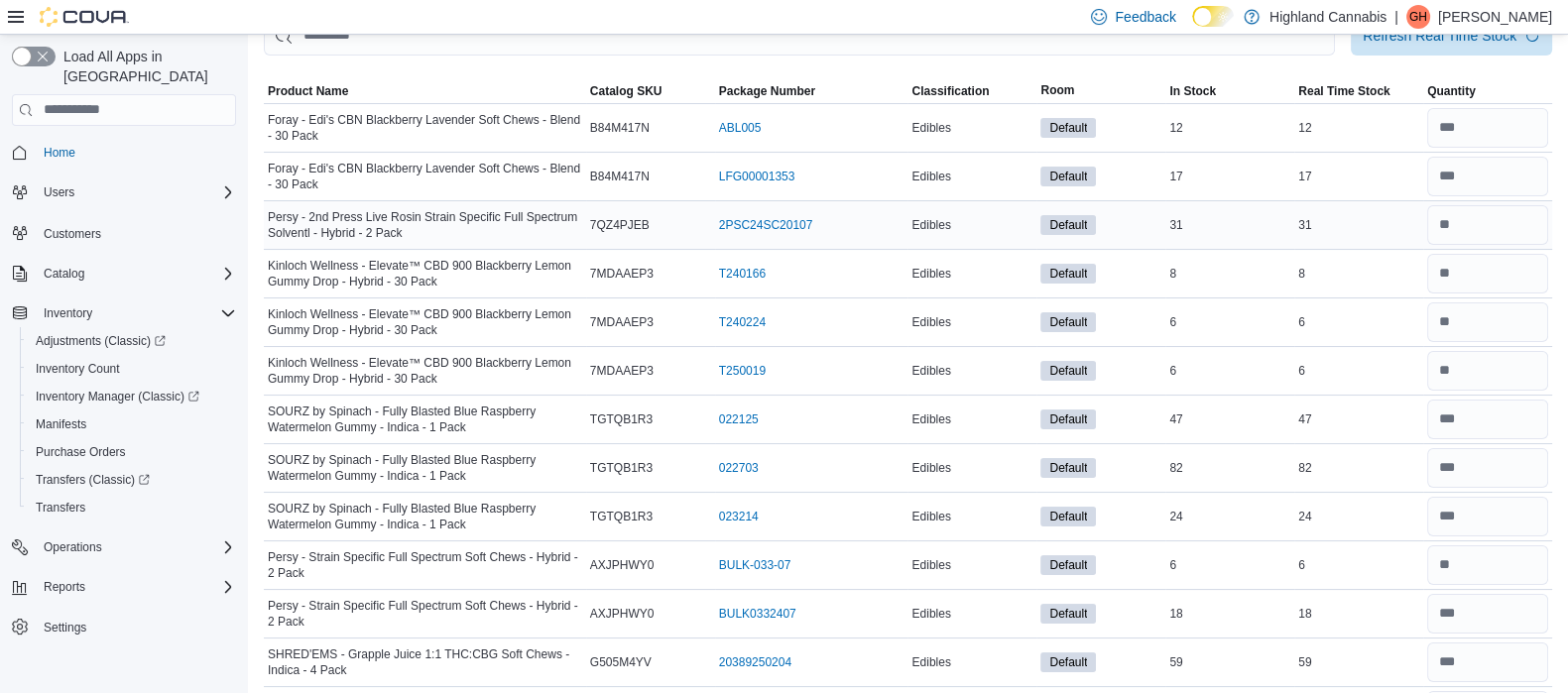 scroll, scrollTop: 0, scrollLeft: 0, axis: both 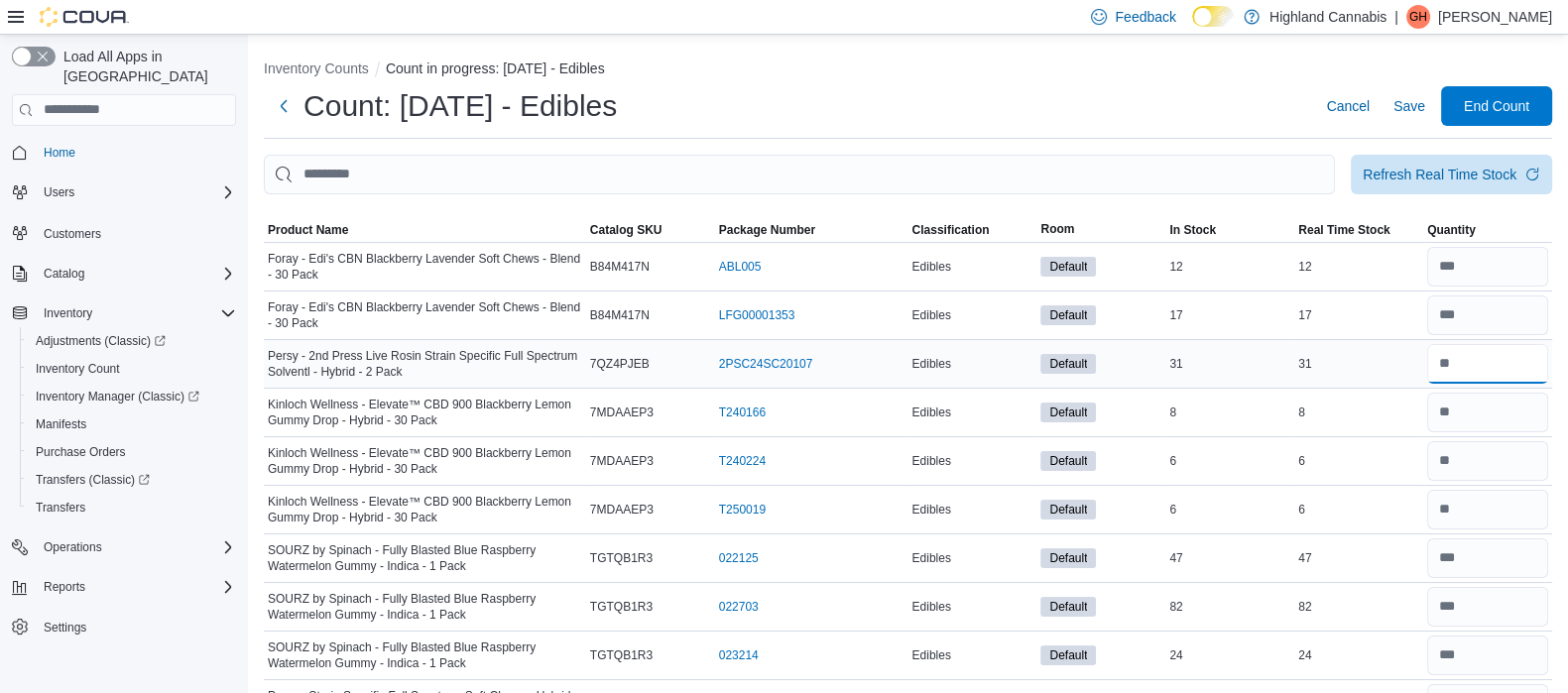 click at bounding box center [1488, 364] 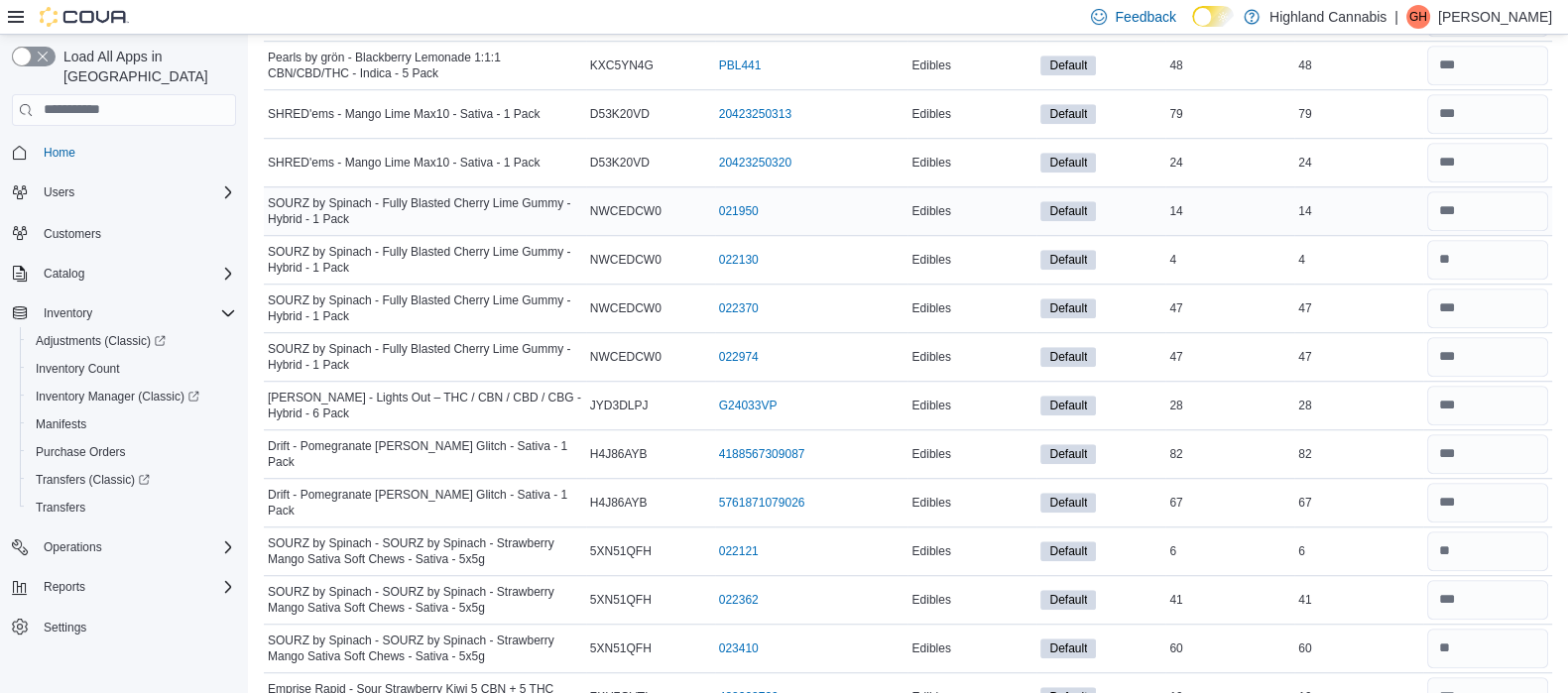 scroll, scrollTop: 1843, scrollLeft: 0, axis: vertical 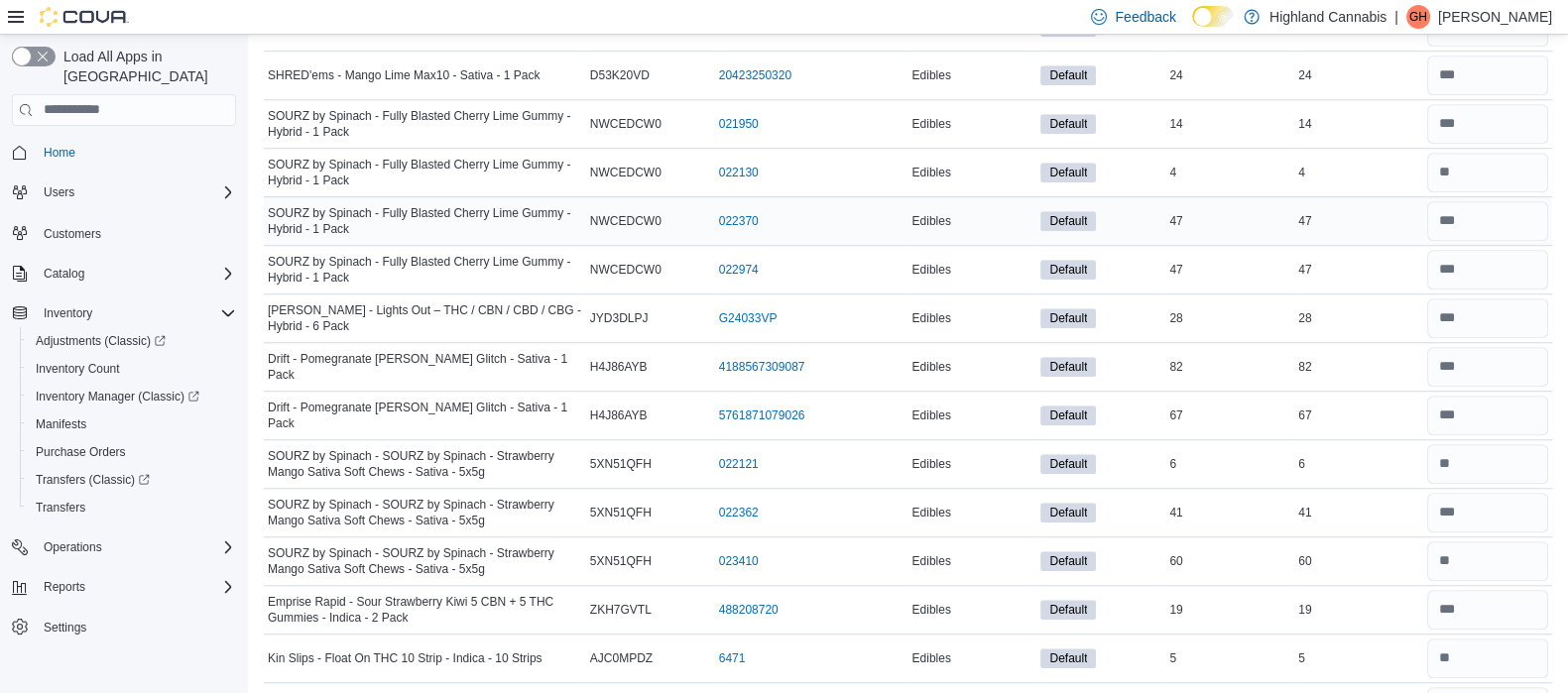 type on "**" 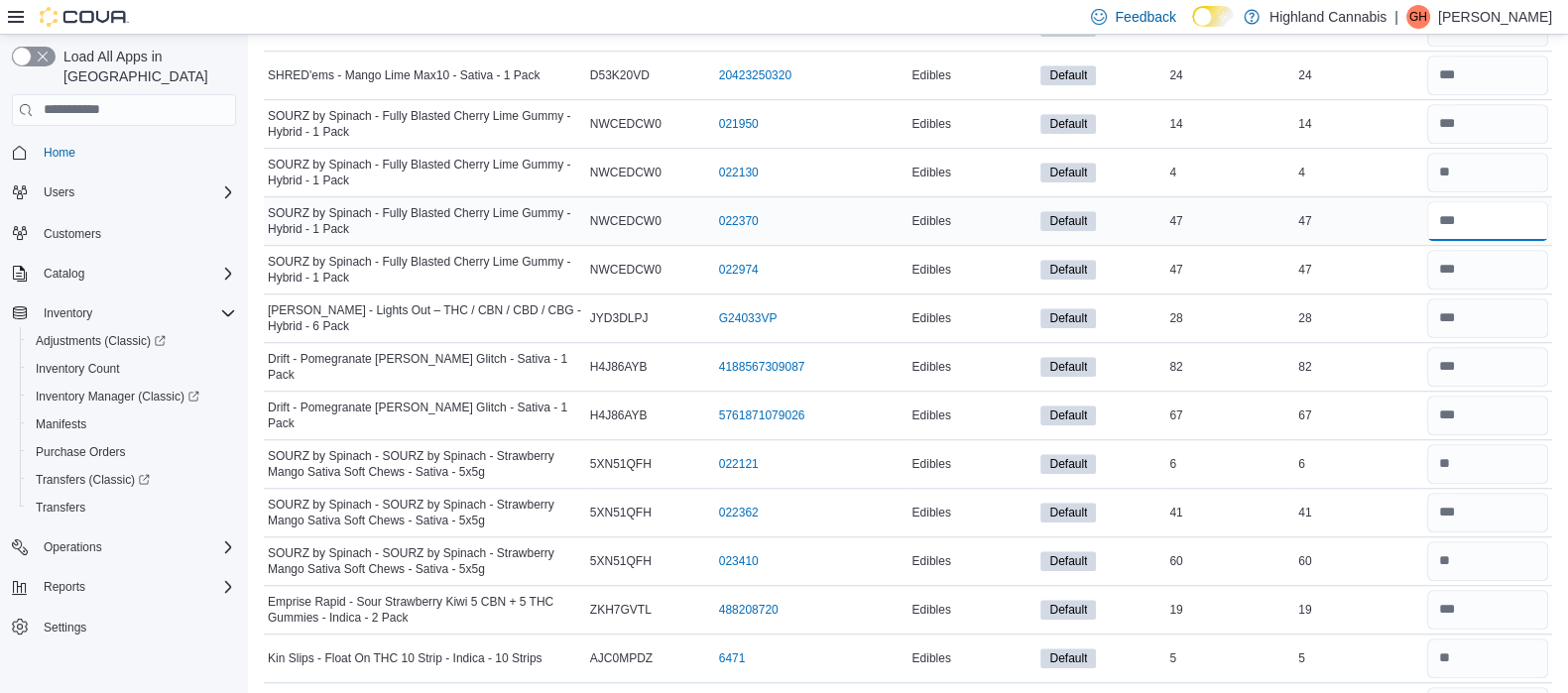 click at bounding box center (1488, 221) 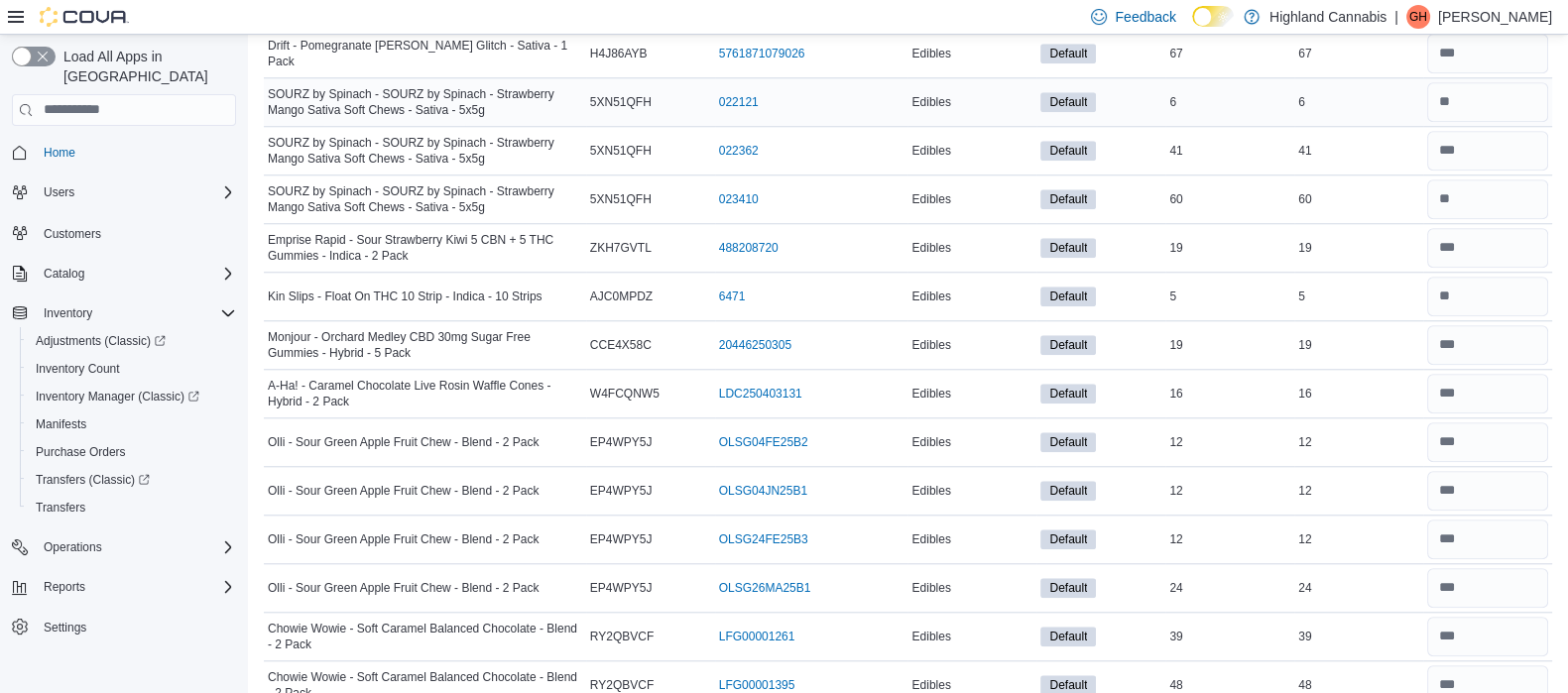 scroll, scrollTop: 2211, scrollLeft: 0, axis: vertical 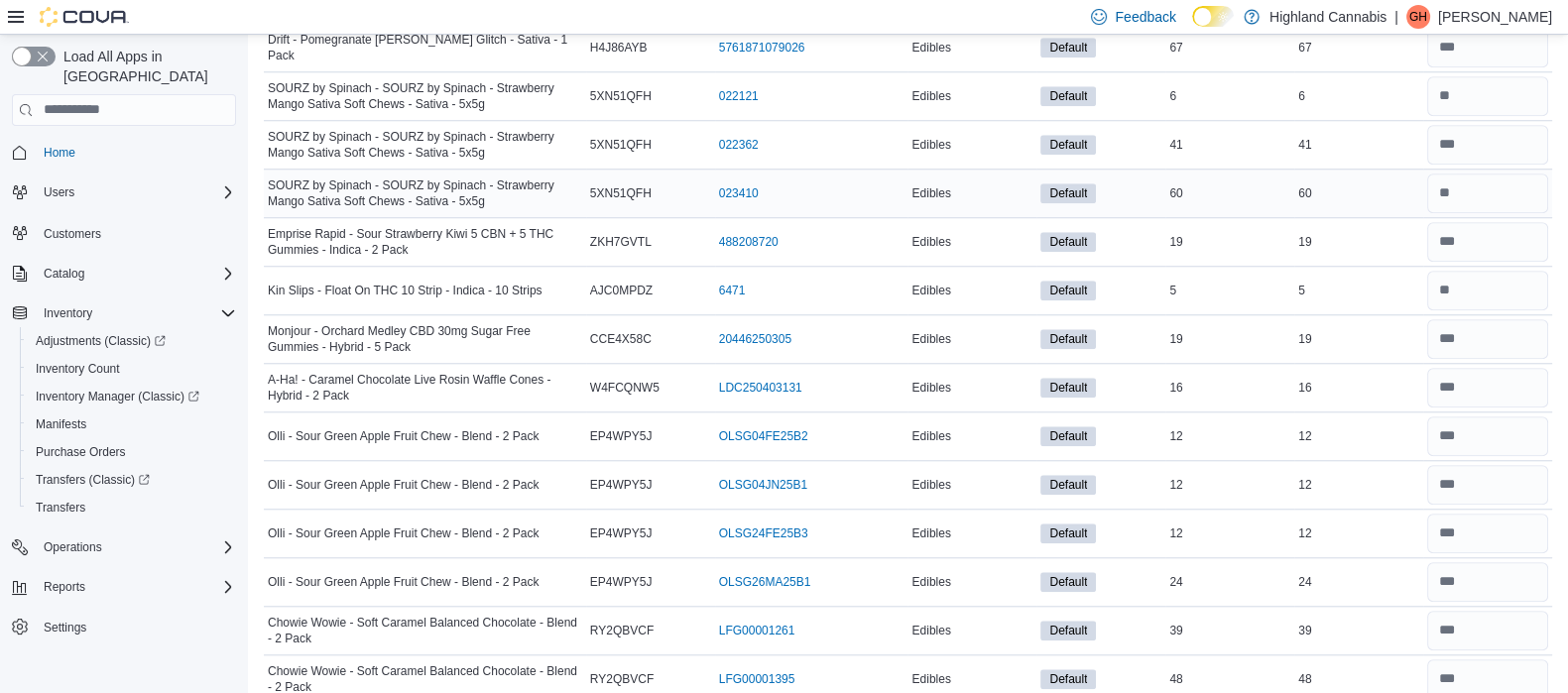 type on "**" 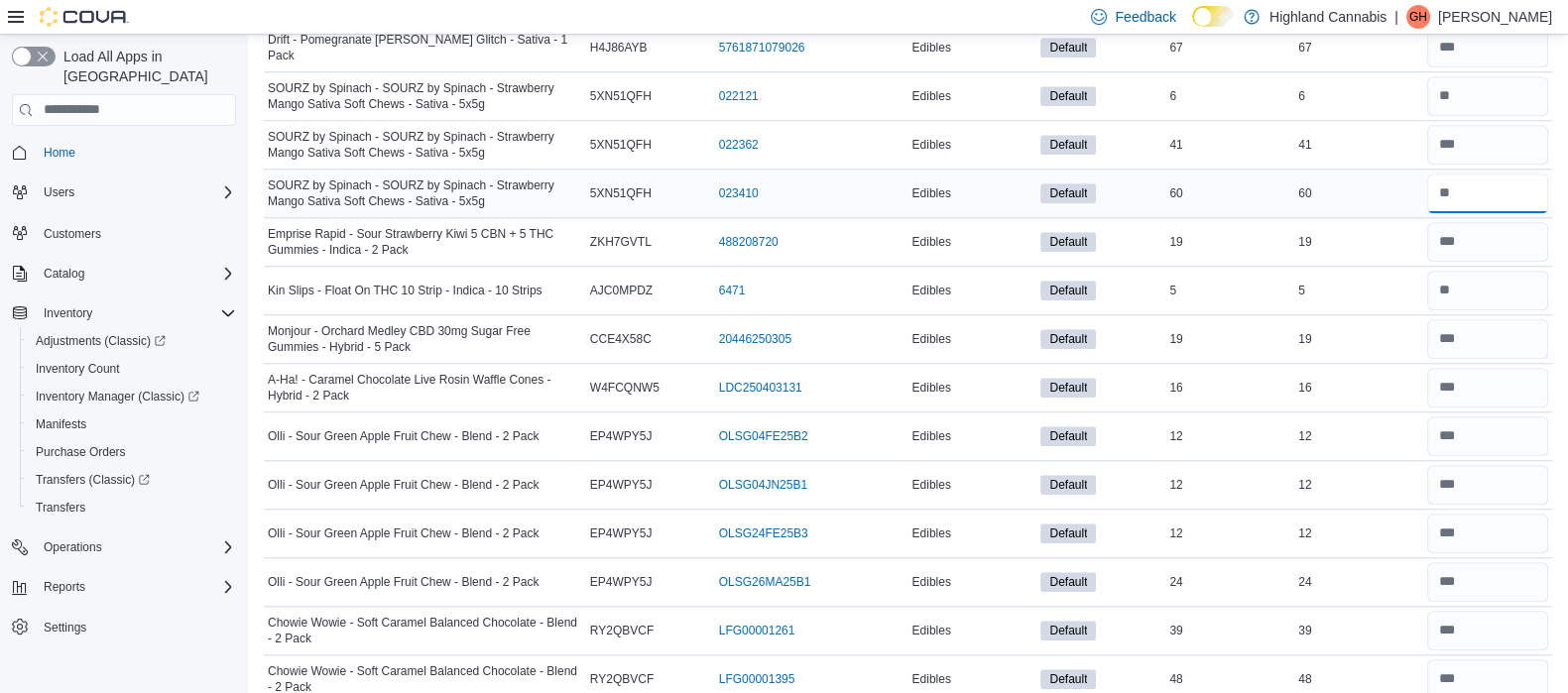 click at bounding box center (1488, 193) 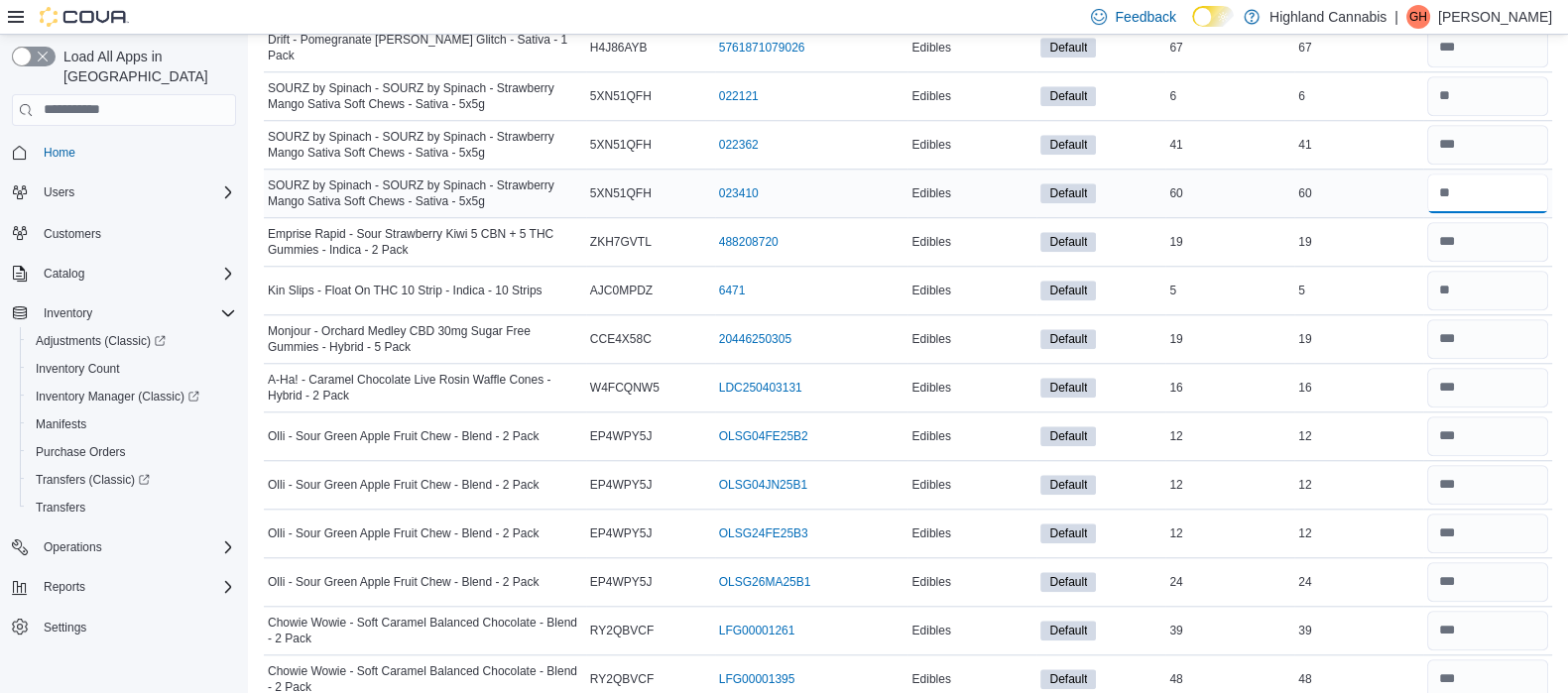 type on "*" 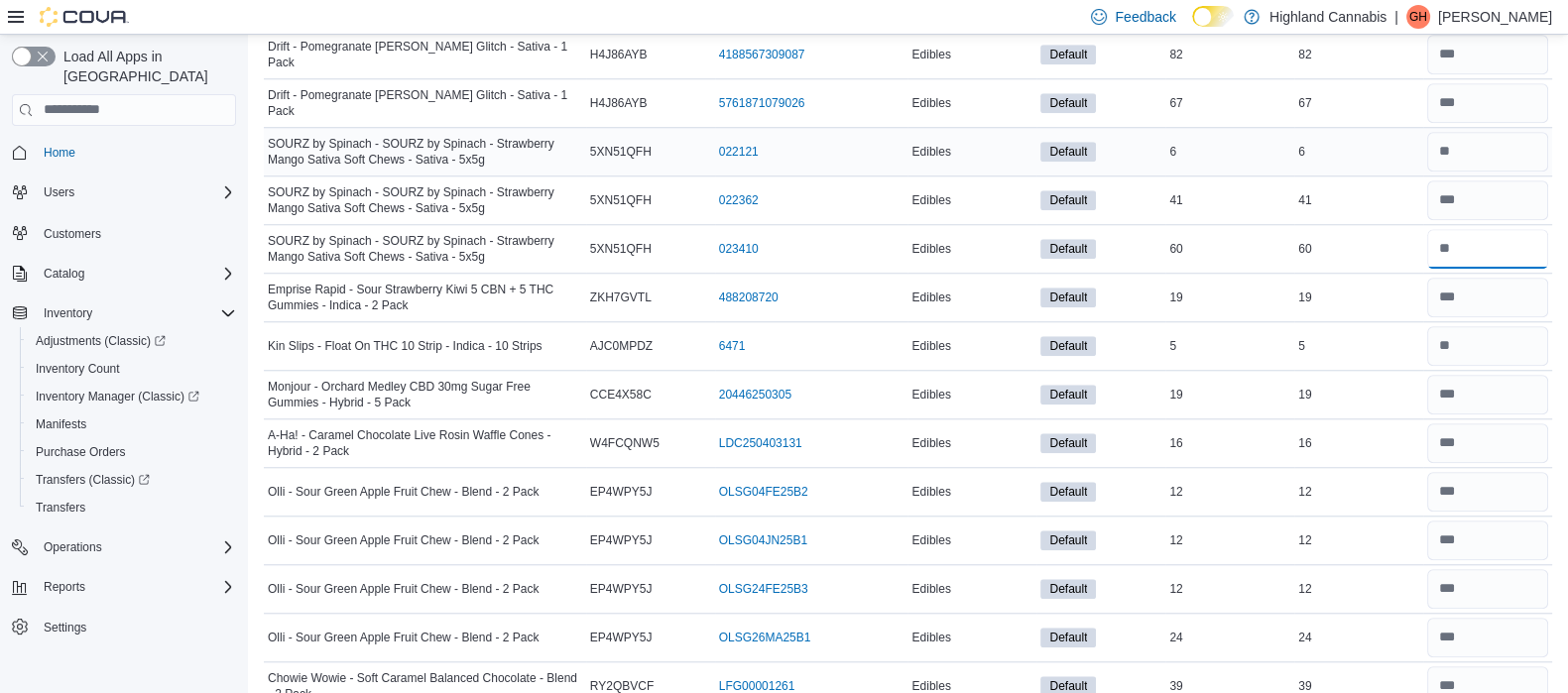 scroll, scrollTop: 2151, scrollLeft: 0, axis: vertical 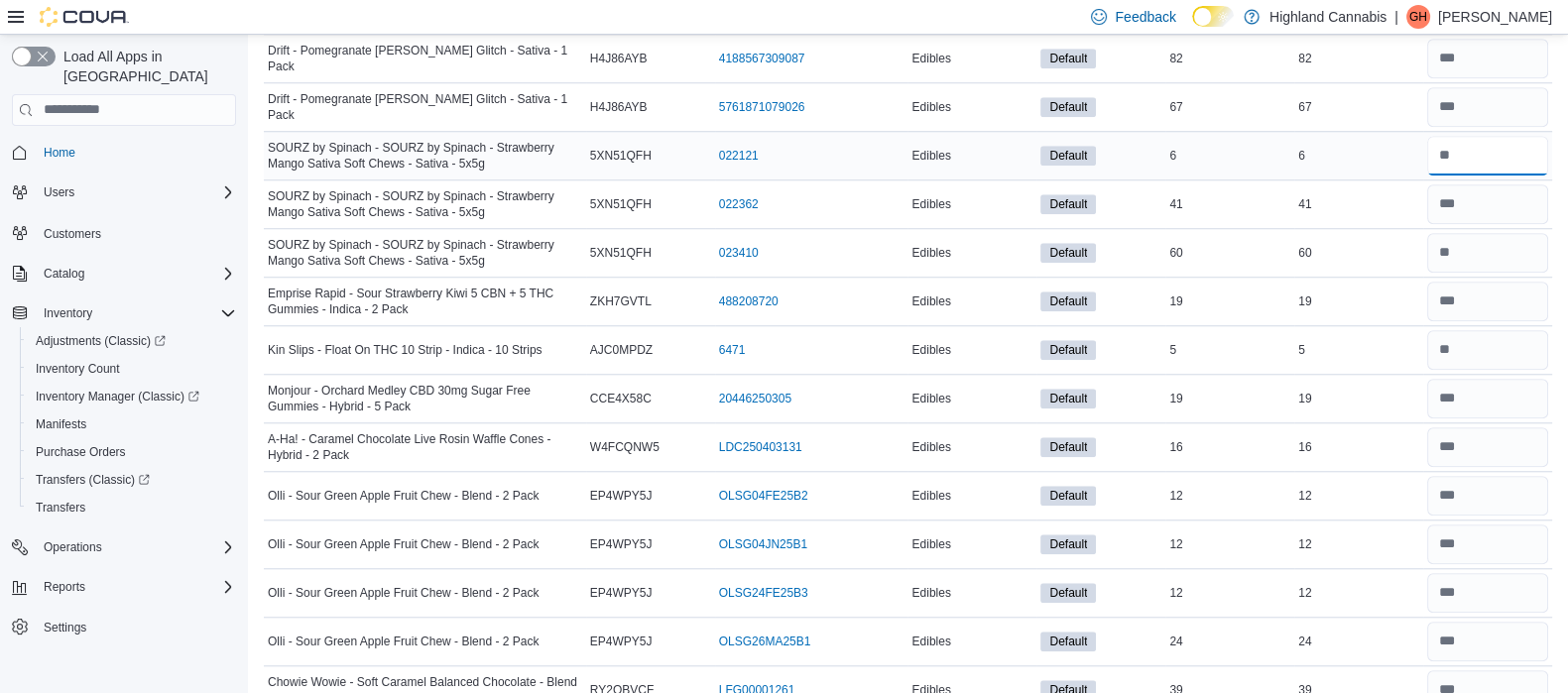 click at bounding box center [1488, 156] 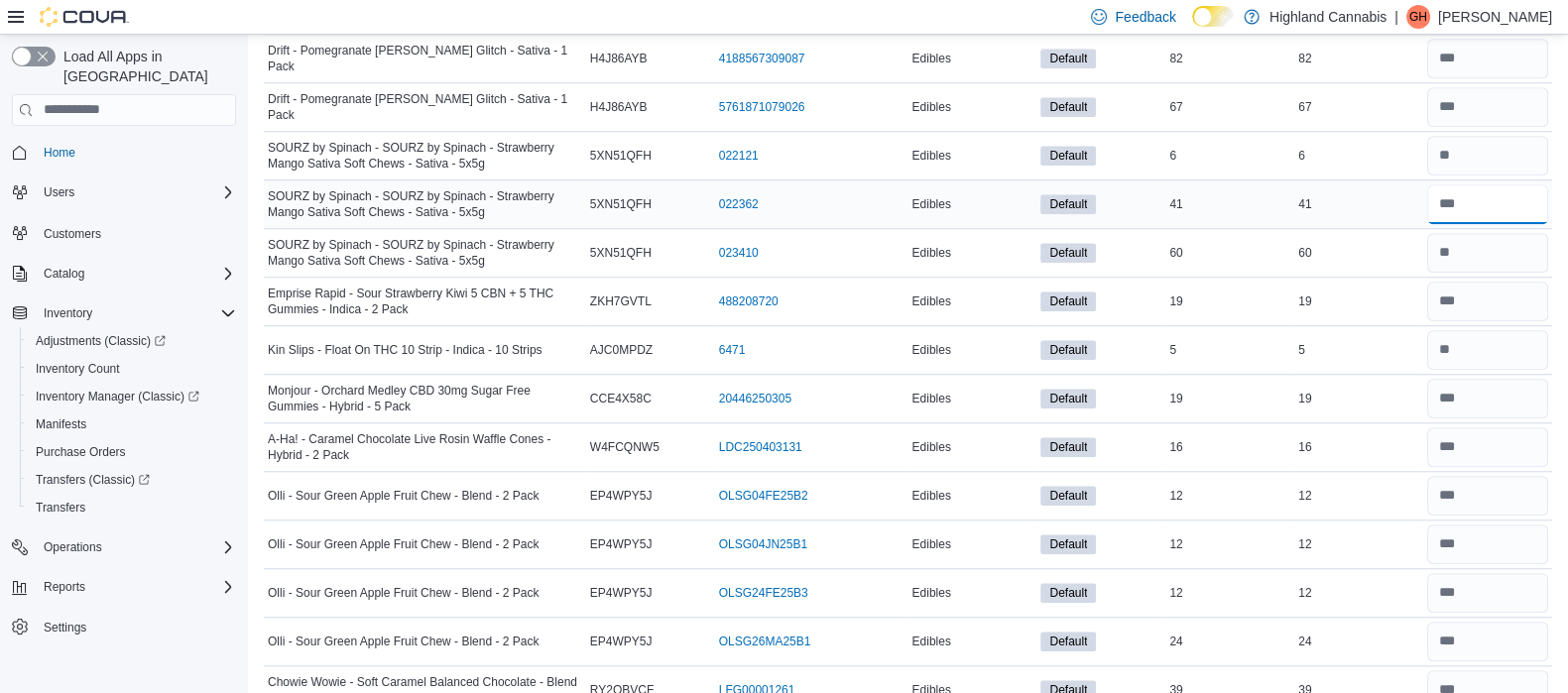 click at bounding box center (1488, 204) 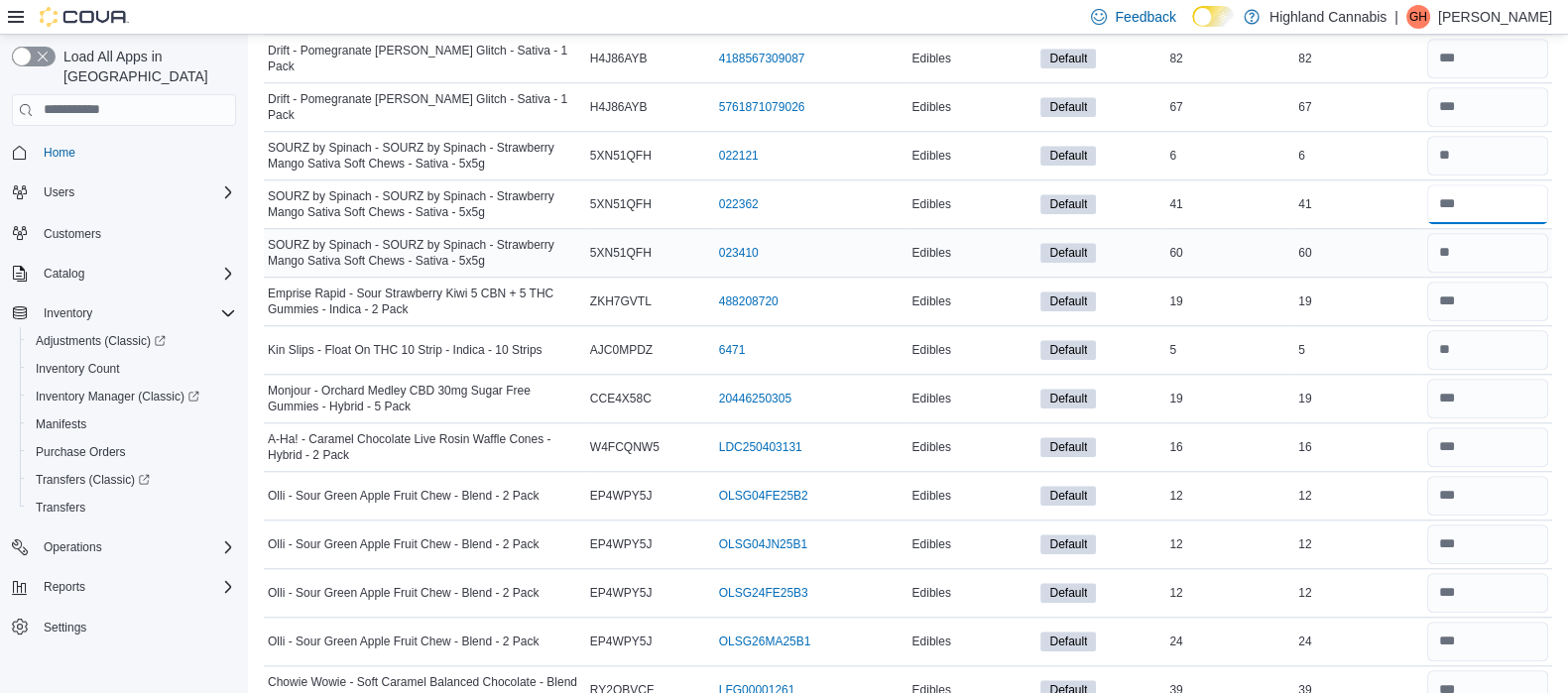 type on "*" 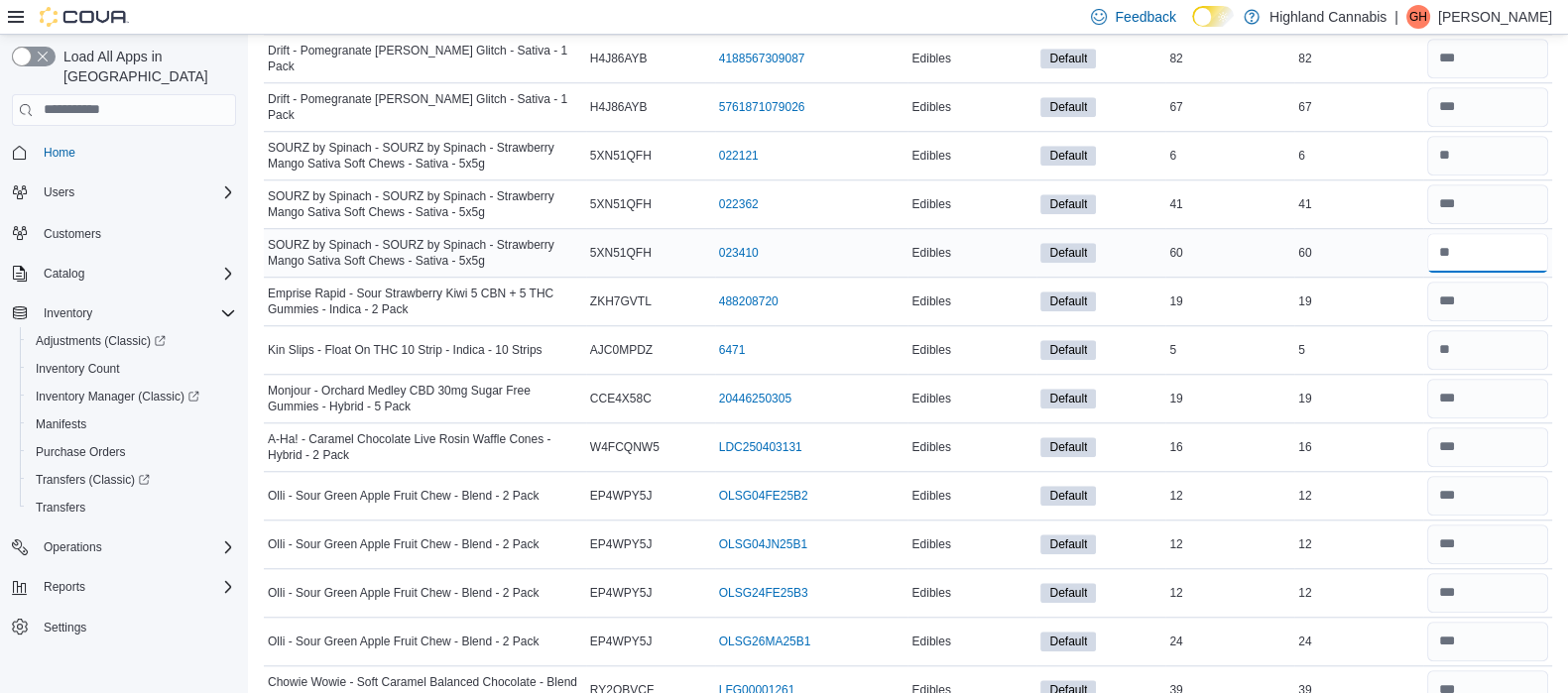 click at bounding box center (1488, 253) 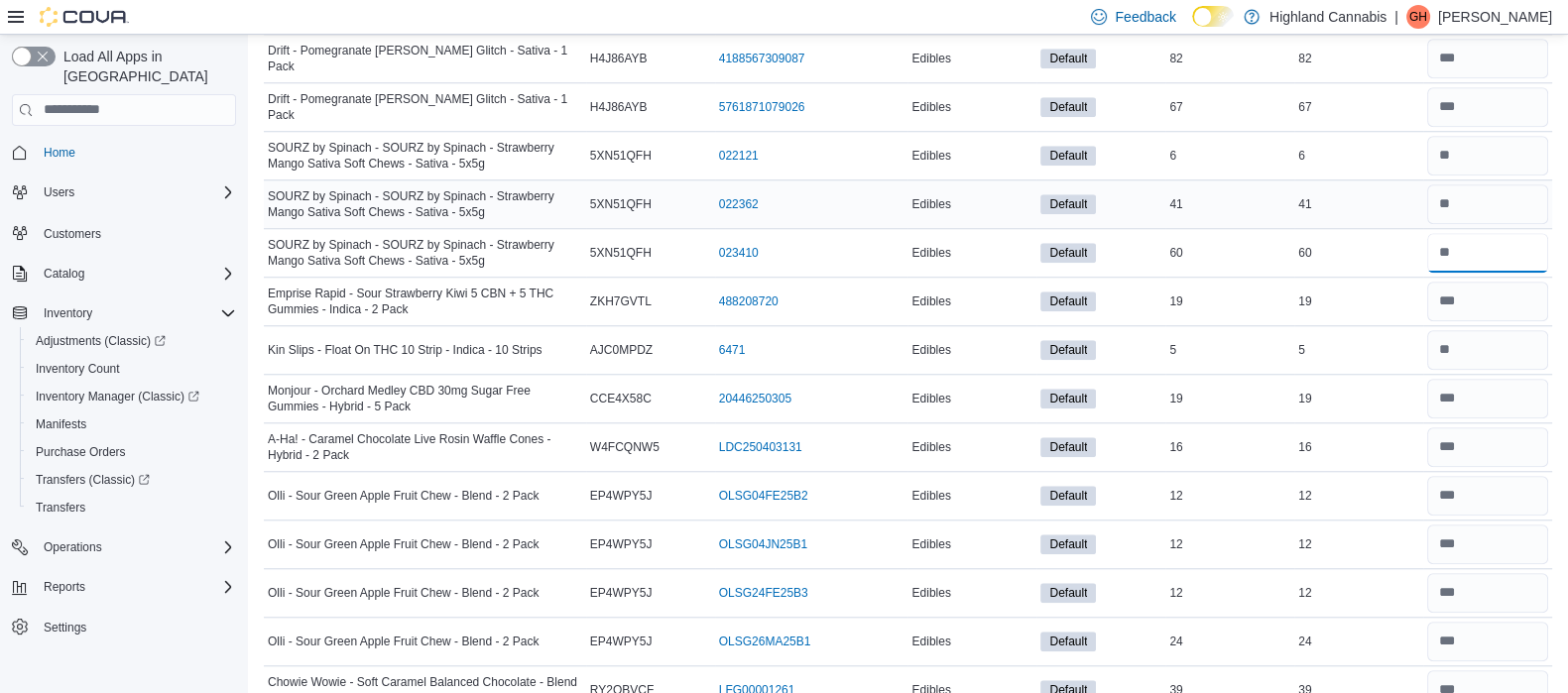 type on "**" 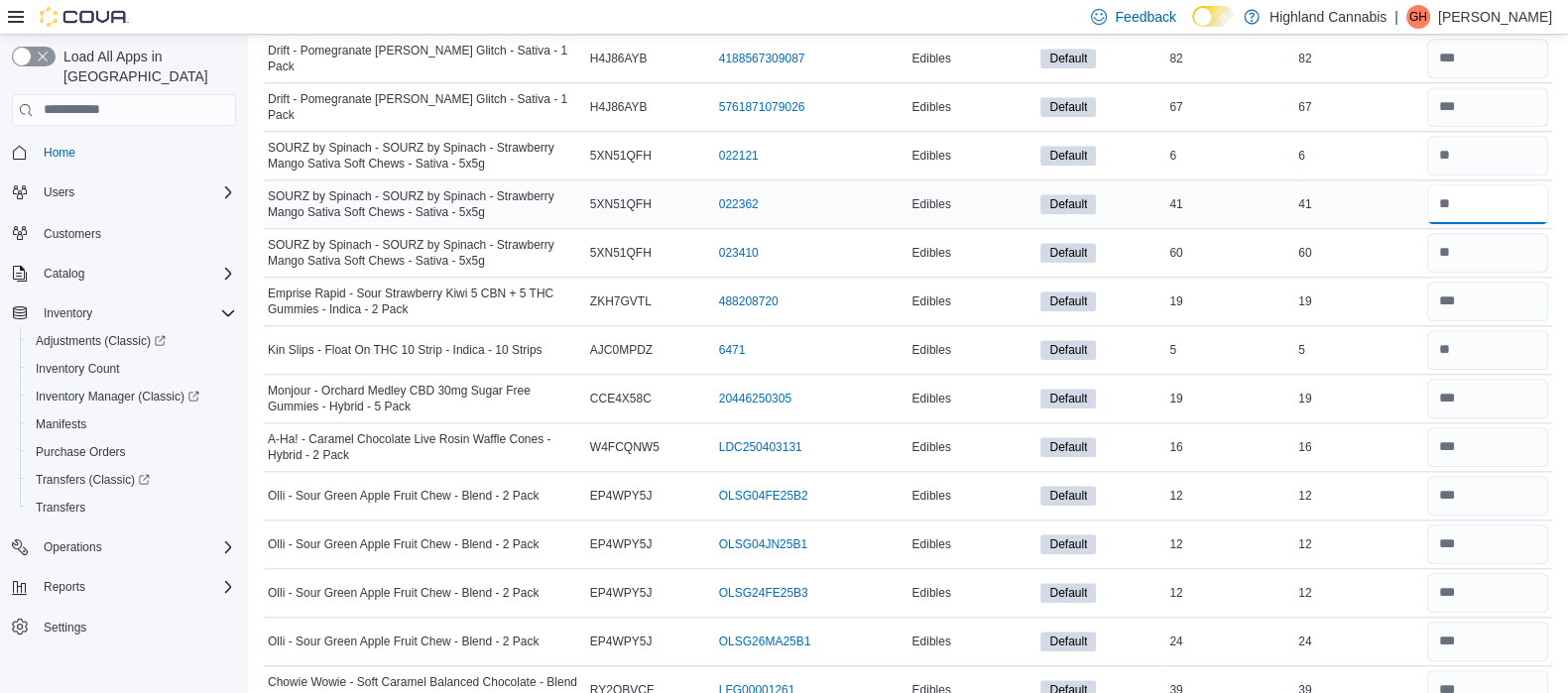 click at bounding box center [1488, 204] 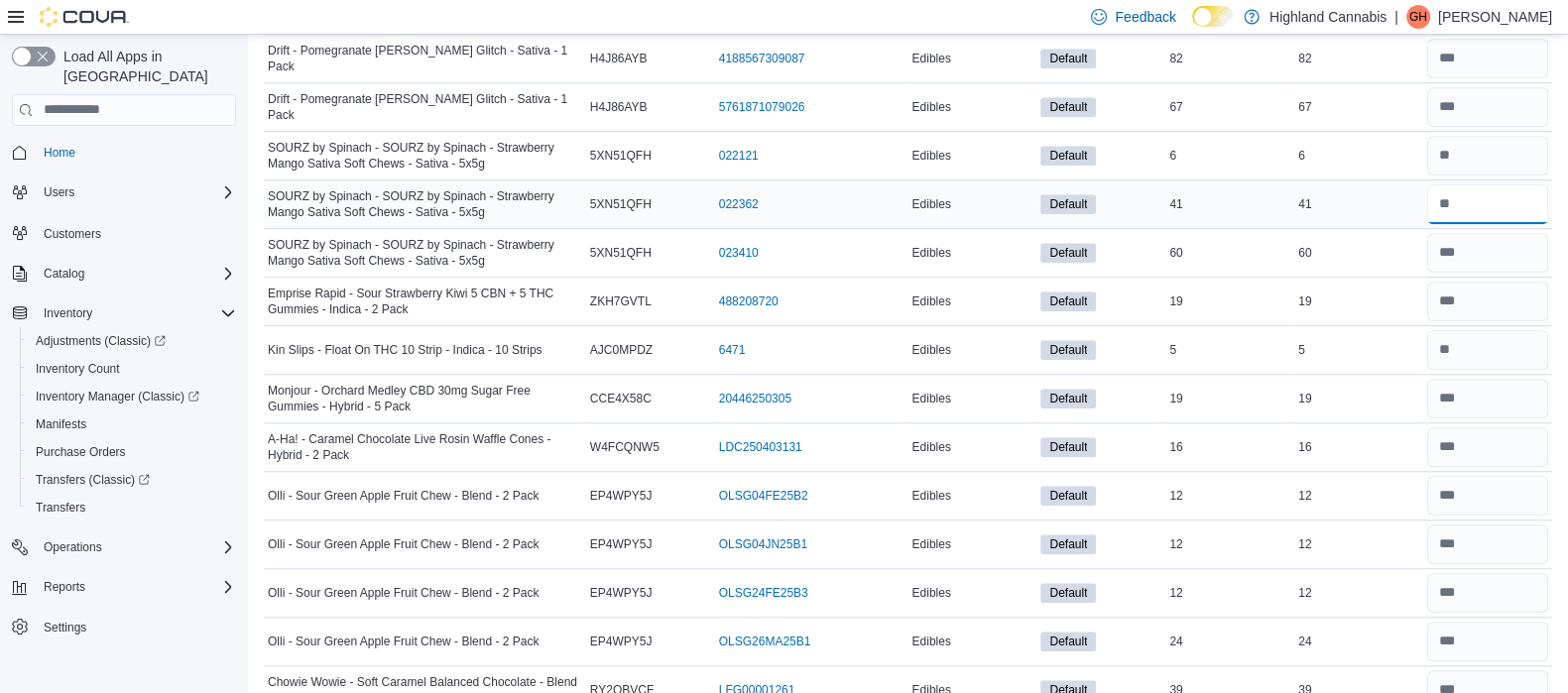 type on "*" 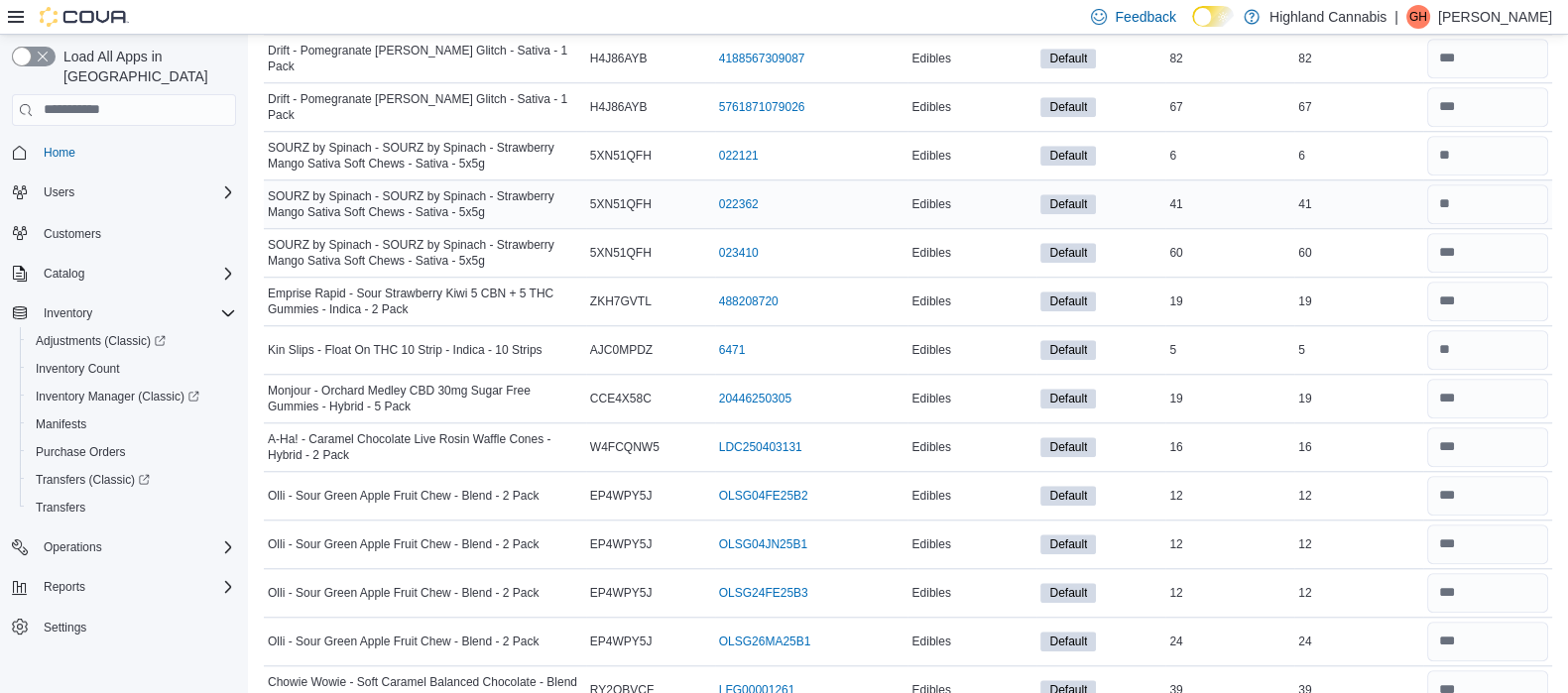 type 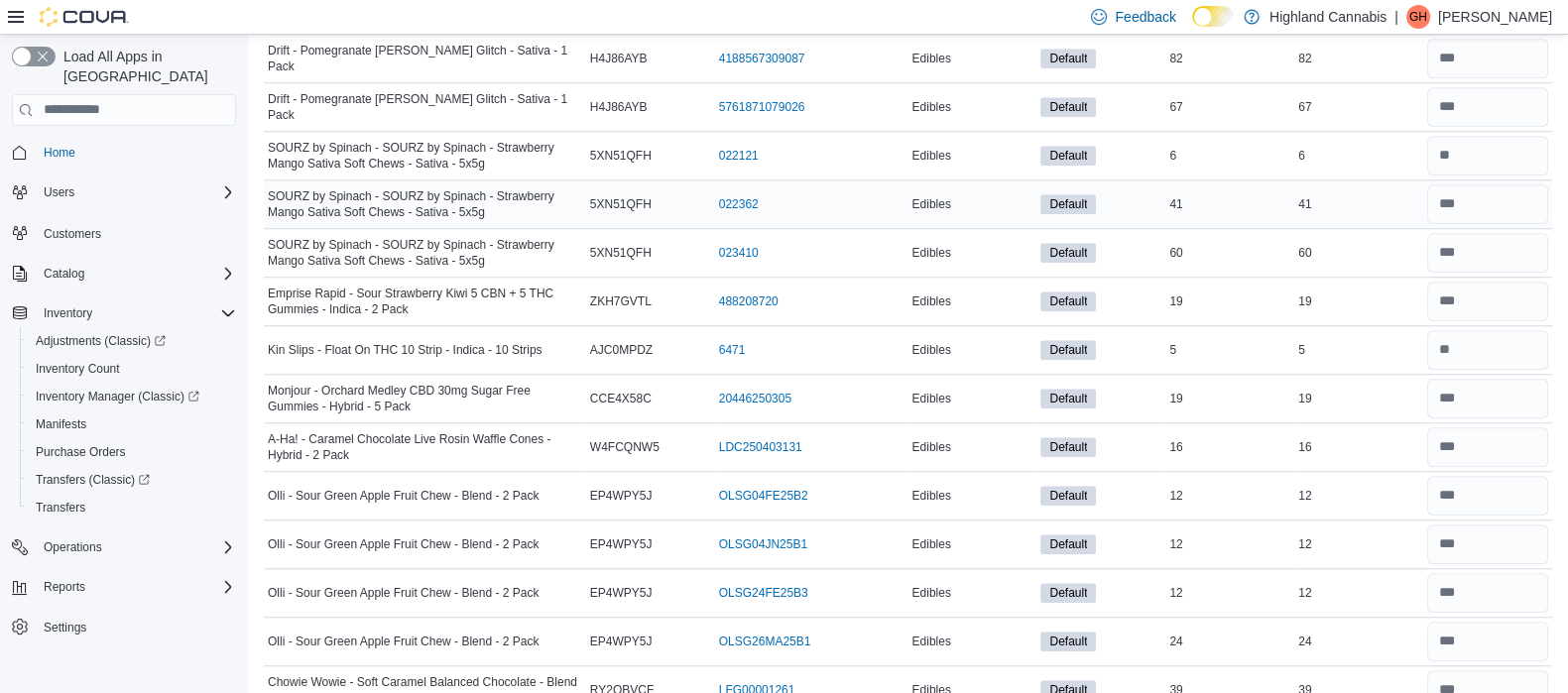 scroll, scrollTop: 0, scrollLeft: 0, axis: both 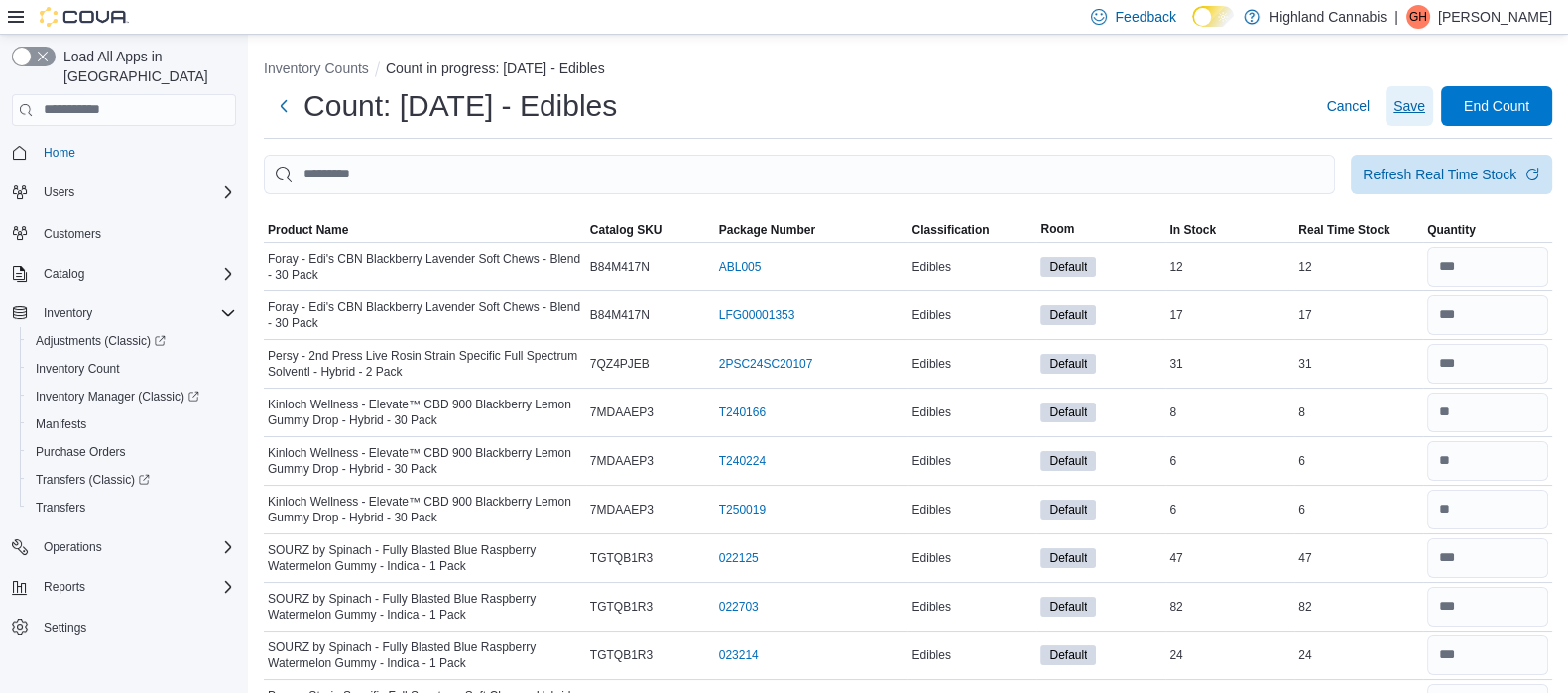 click on "Save" at bounding box center [1409, 106] 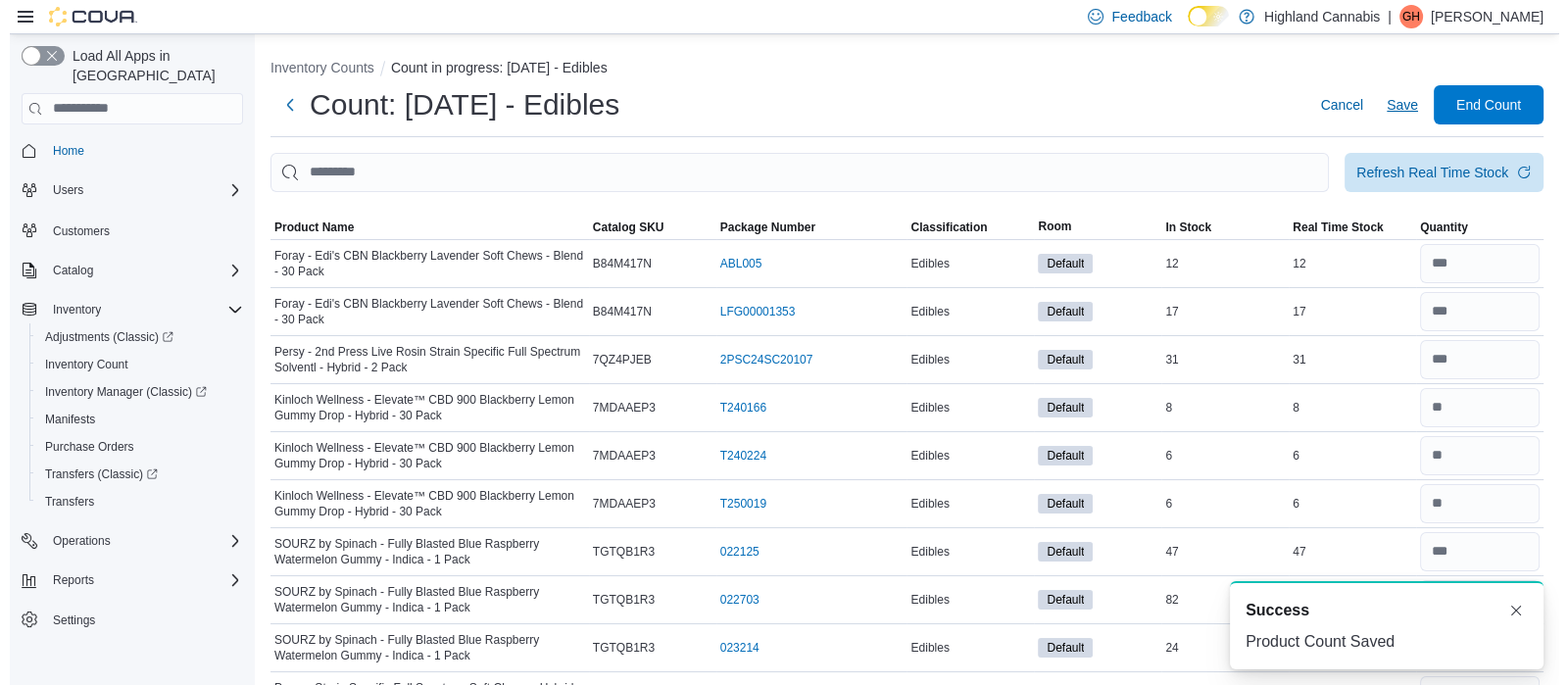 scroll, scrollTop: 0, scrollLeft: 0, axis: both 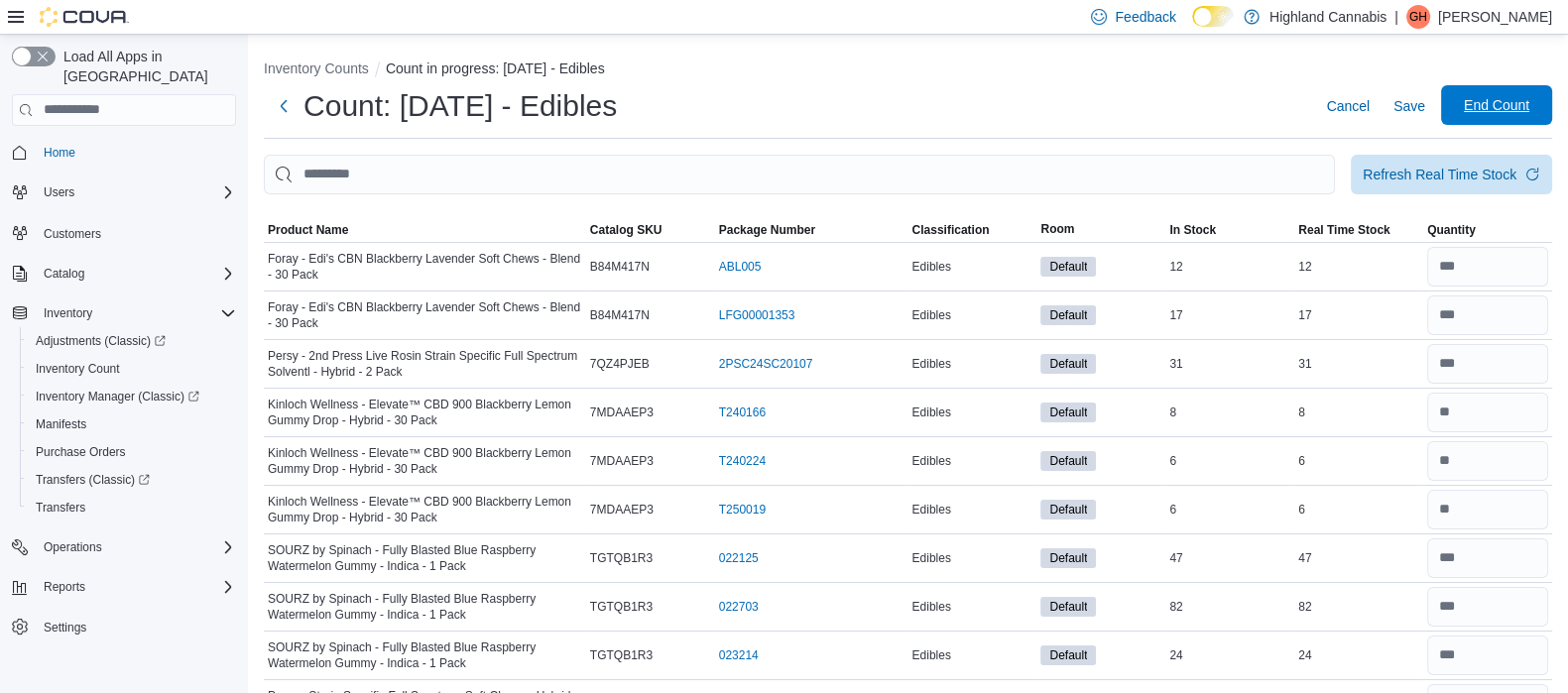 click on "End Count" at bounding box center [1497, 105] 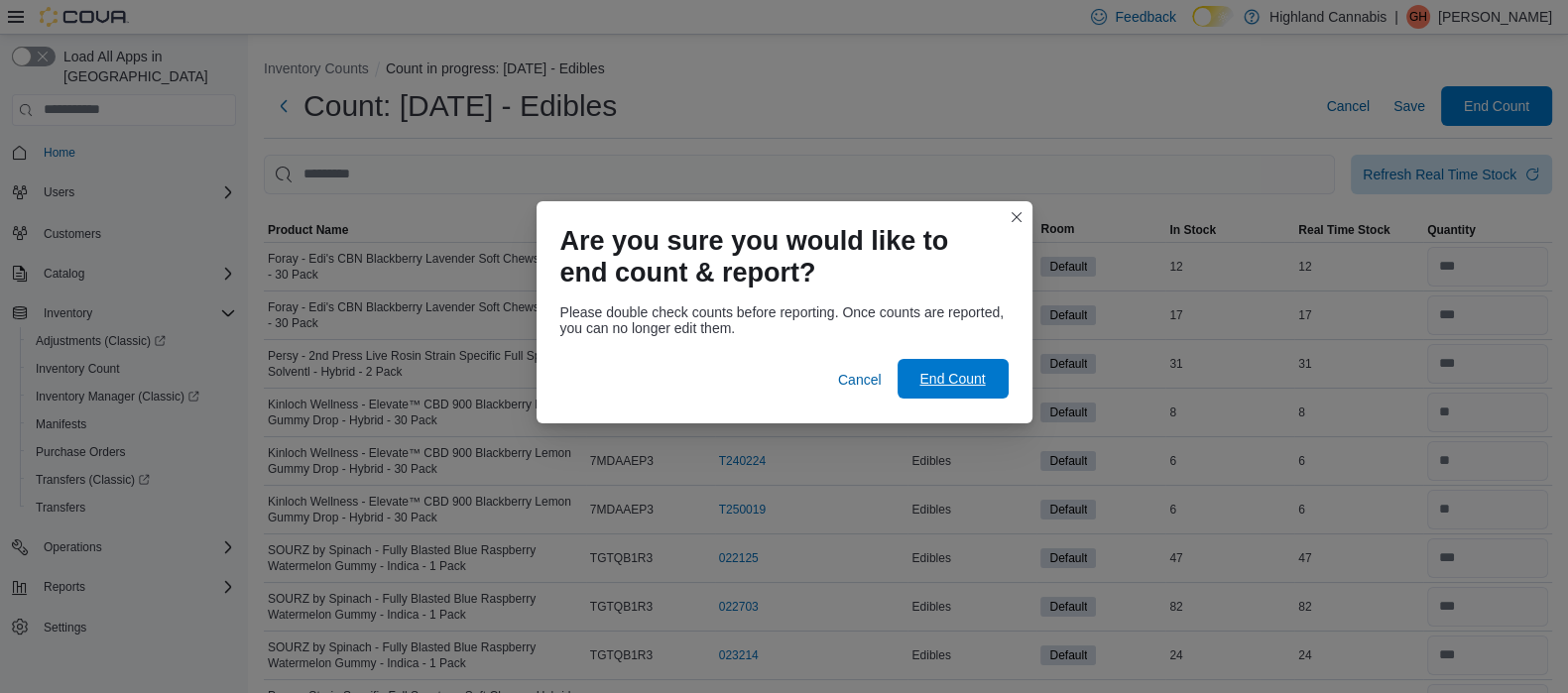 click on "End Count" at bounding box center (952, 379) 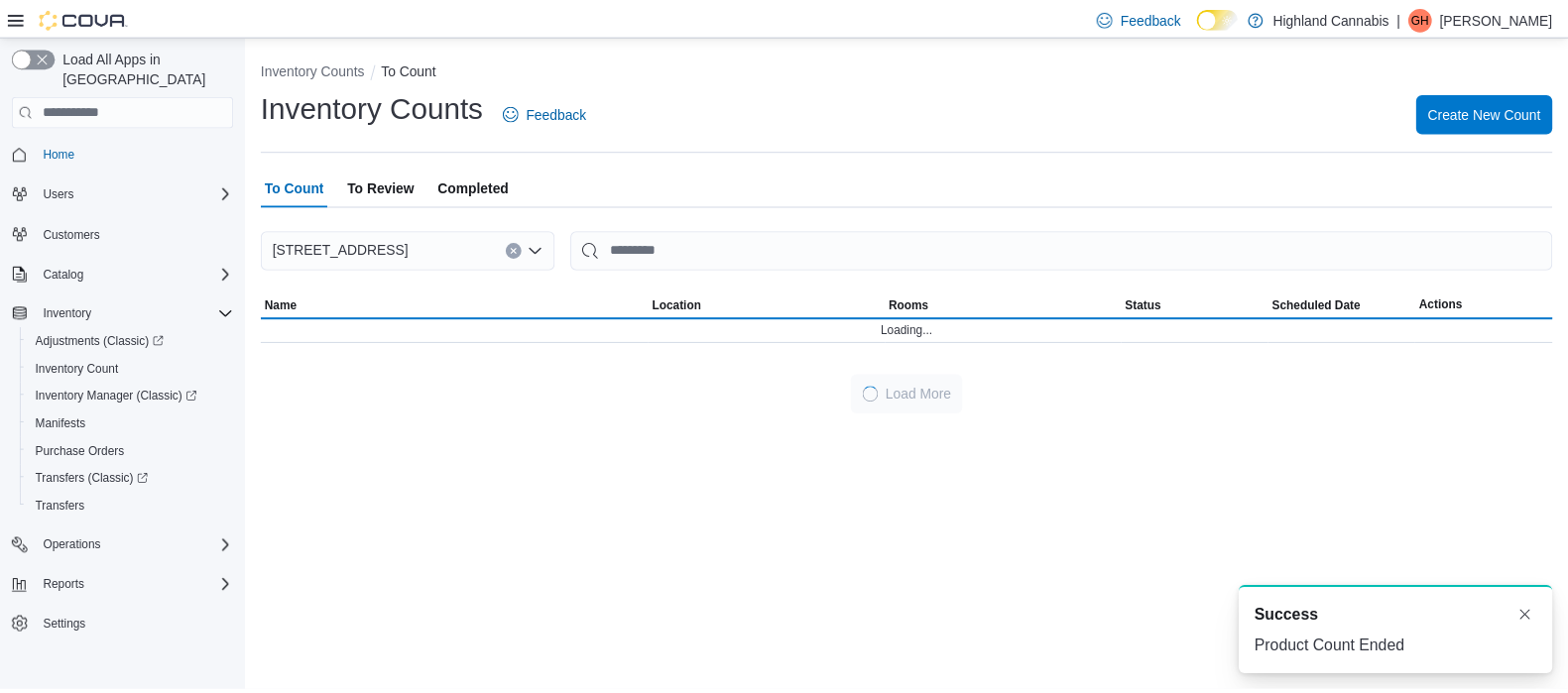 scroll, scrollTop: 0, scrollLeft: 0, axis: both 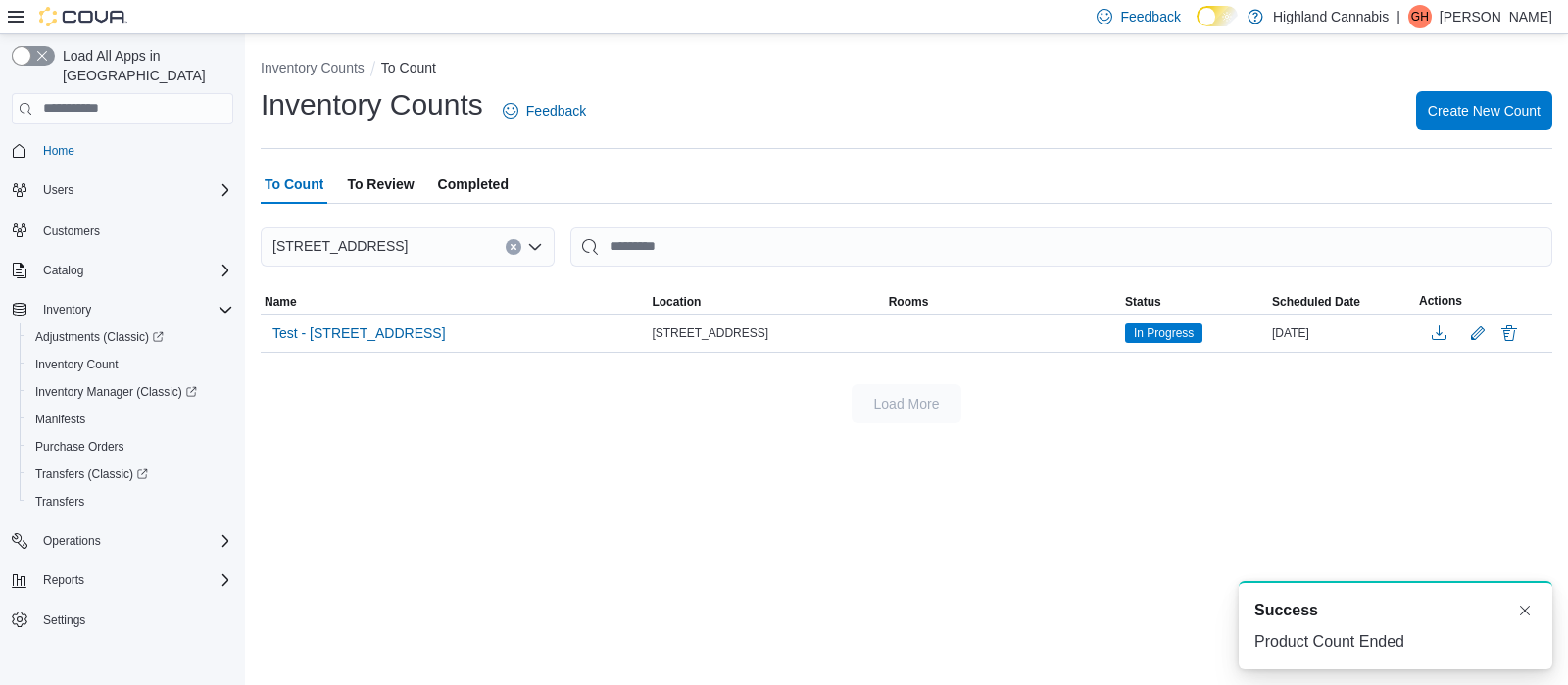 click on "To Review" at bounding box center (380, 184) 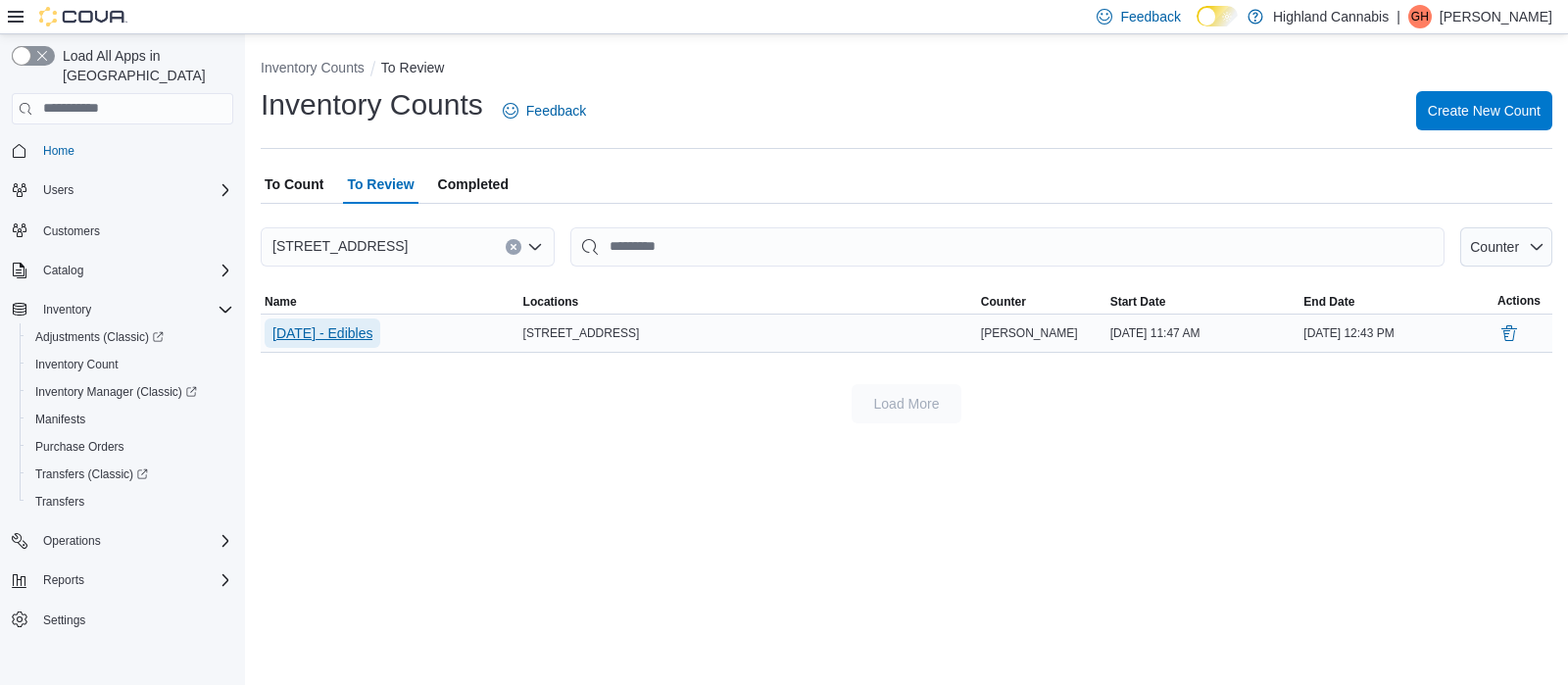 click on "[DATE] - Edibles" at bounding box center (322, 333) 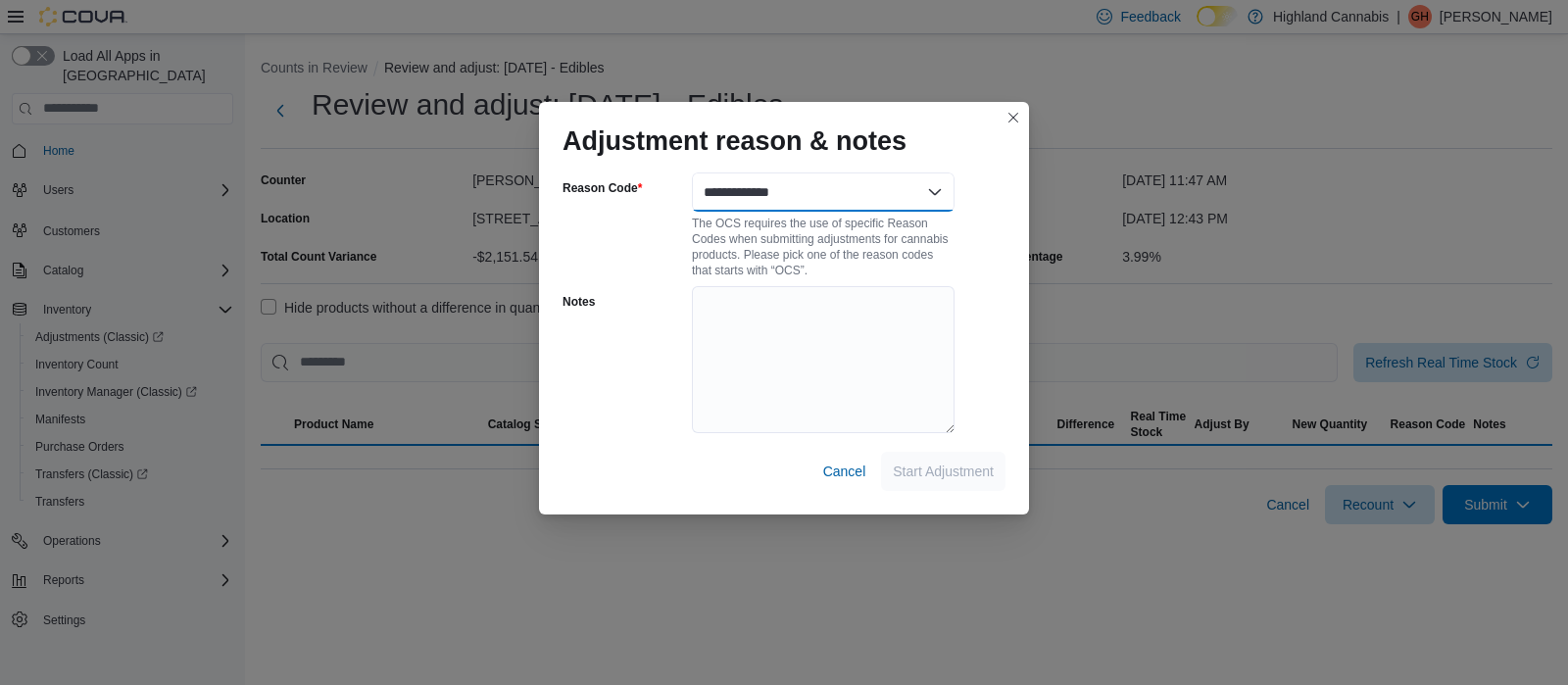 click on "**********" at bounding box center [823, 192] 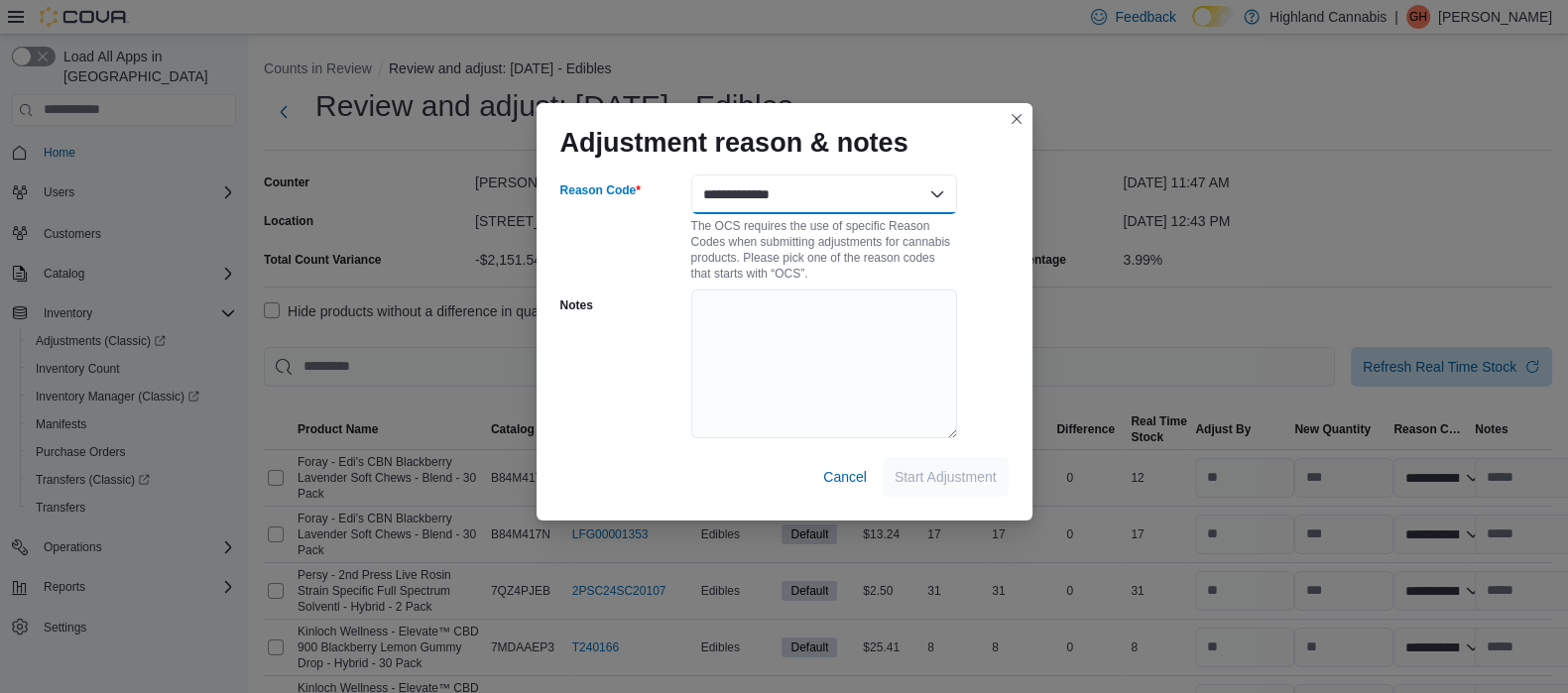 click on "**********" at bounding box center (824, 194) 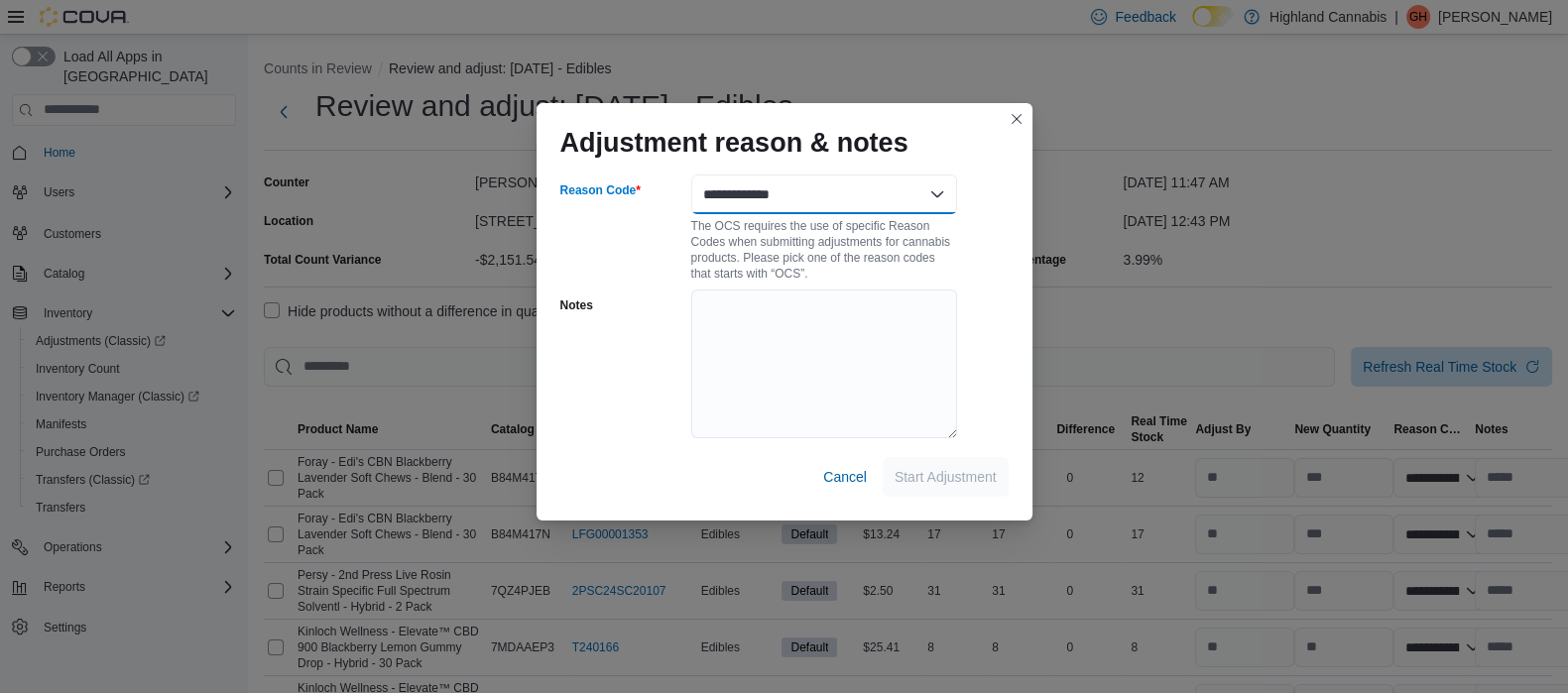 select on "**********" 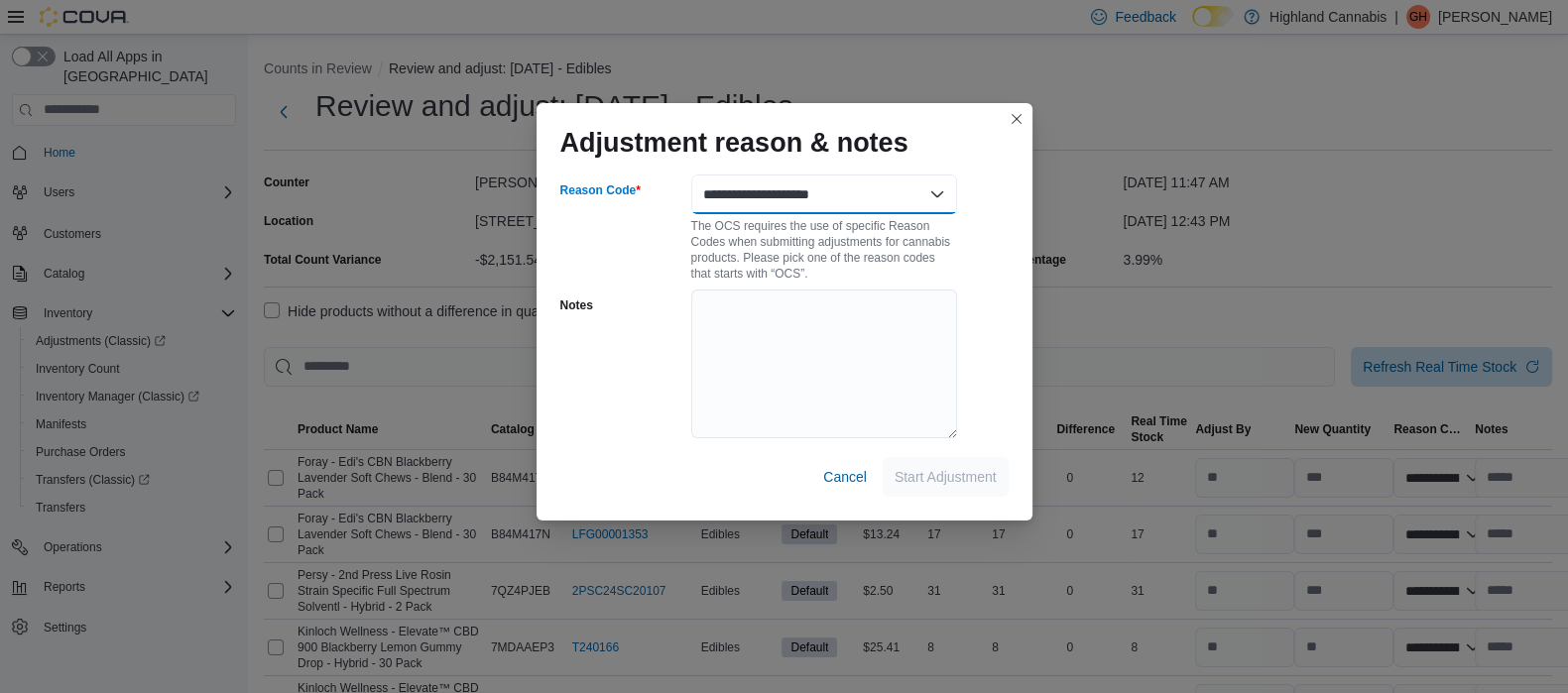 click on "**********" at bounding box center [824, 194] 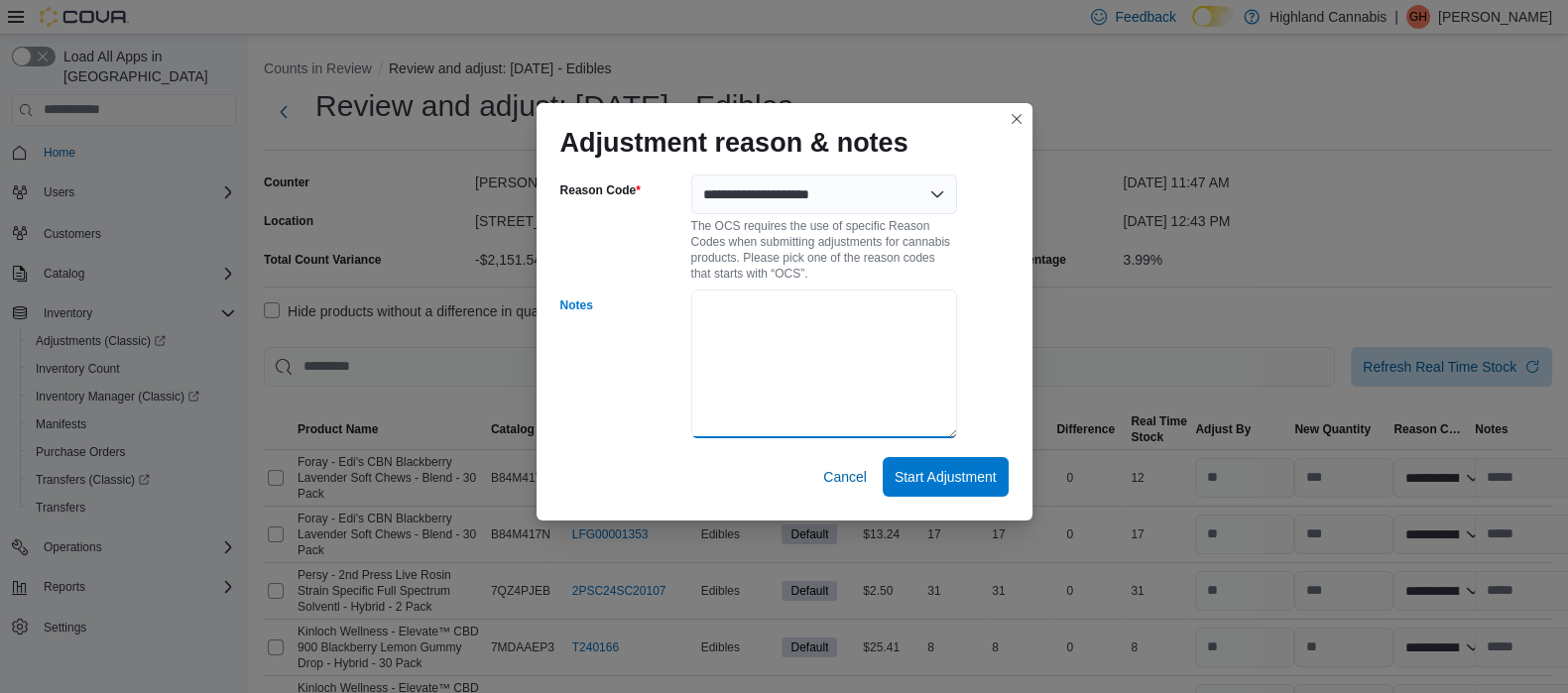 click on "Notes" at bounding box center (824, 364) 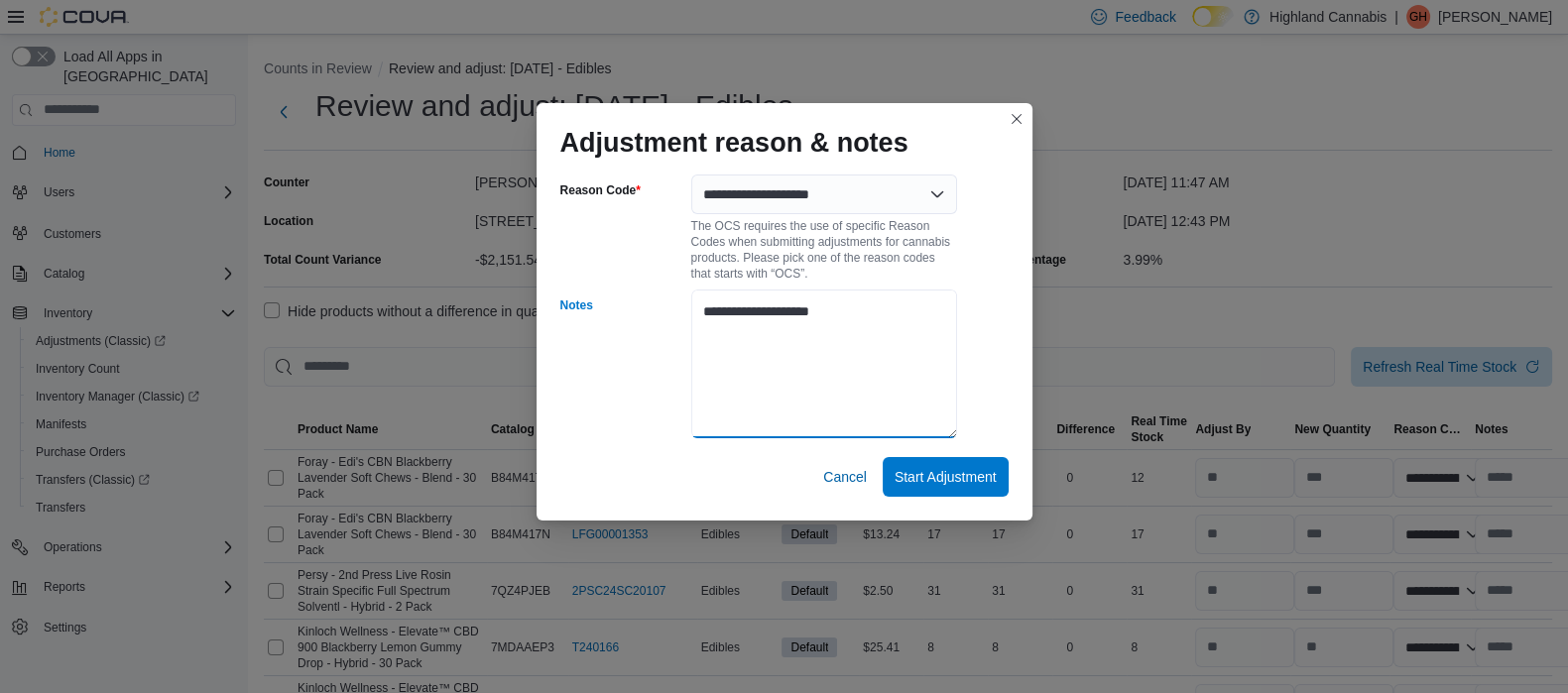 type on "**********" 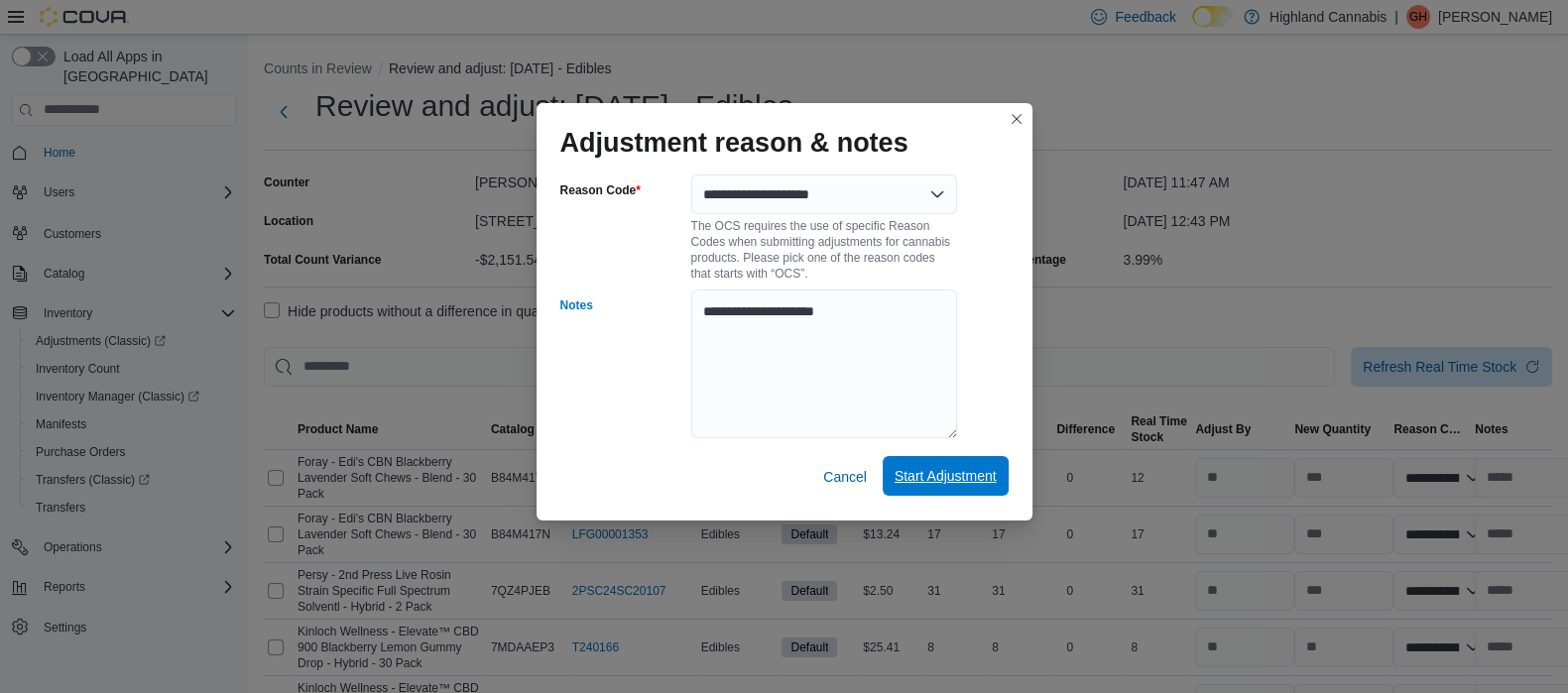 click on "Start Adjustment" at bounding box center [945, 476] 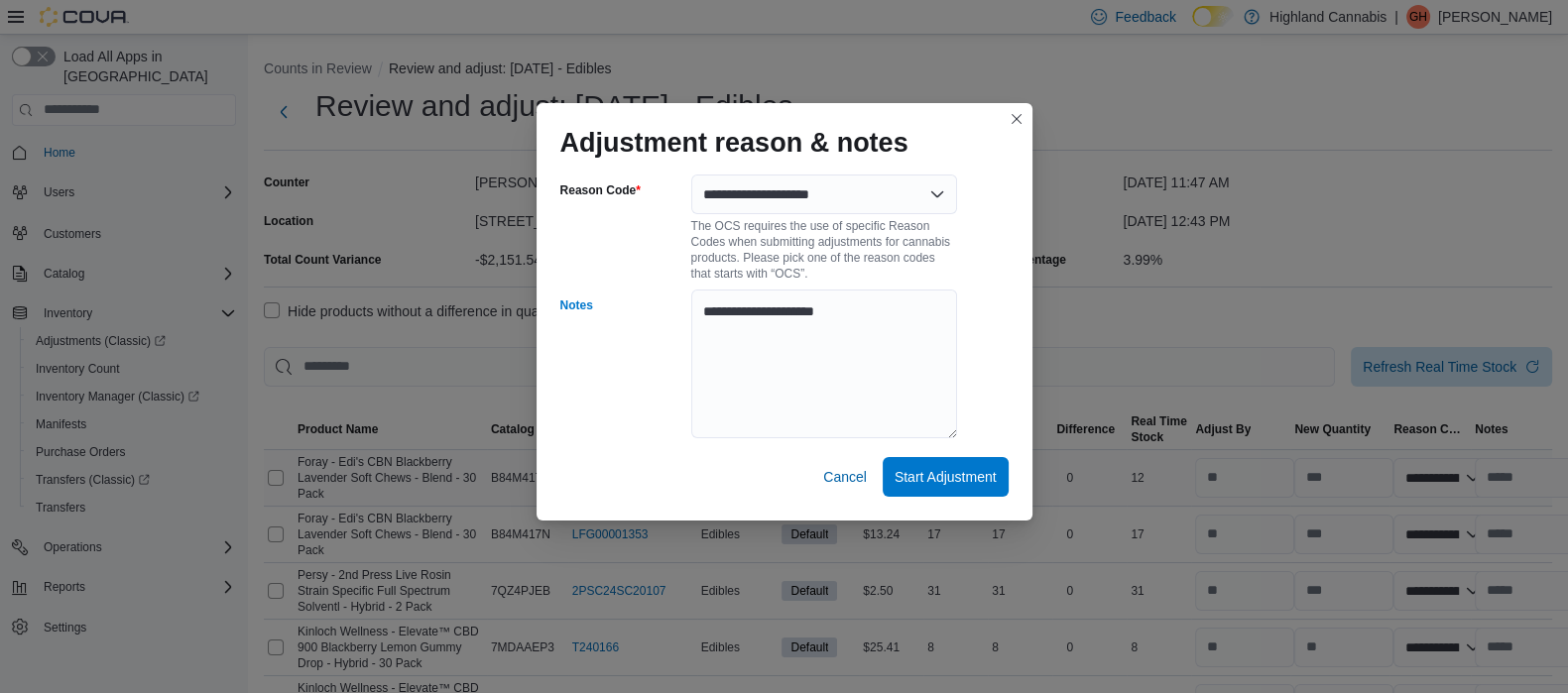 select on "**********" 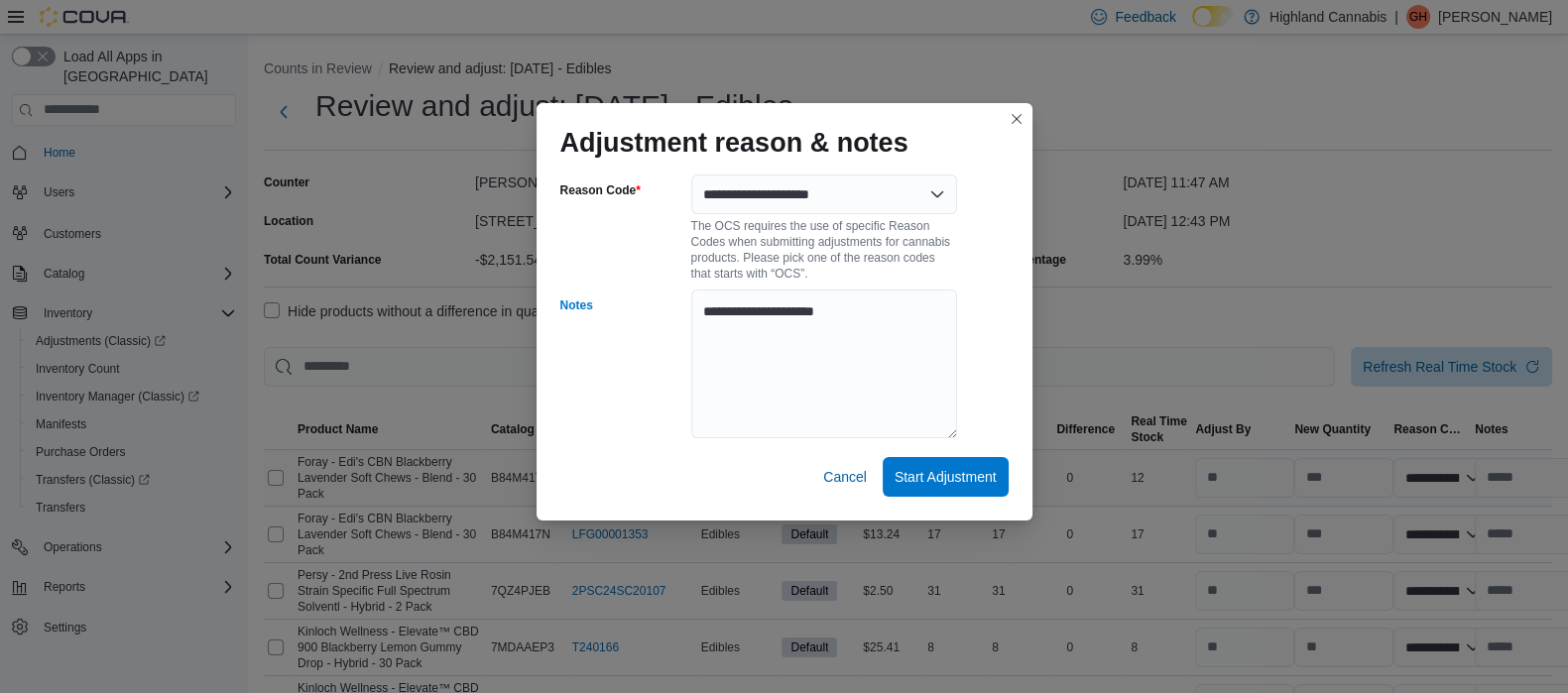select on "**********" 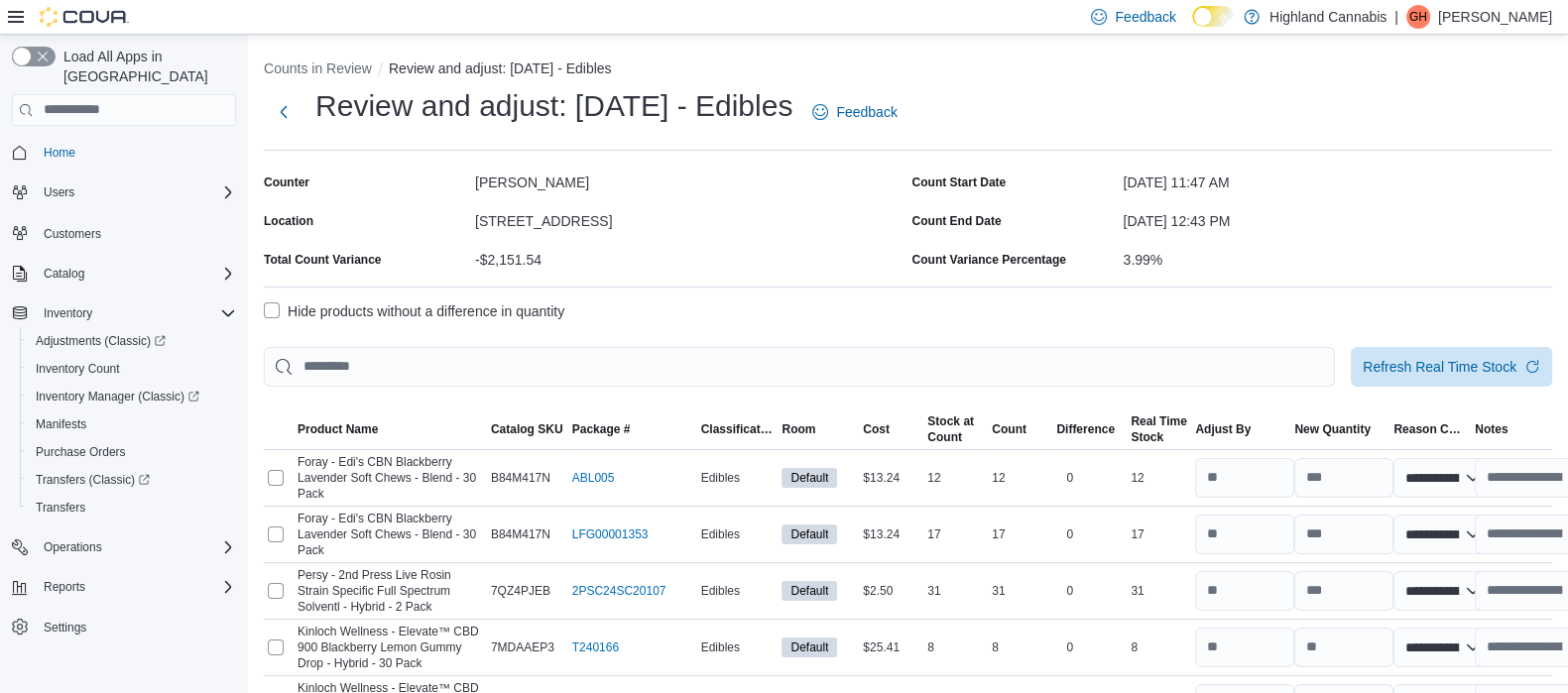click on "Hide products without a difference in quantity" at bounding box center [414, 311] 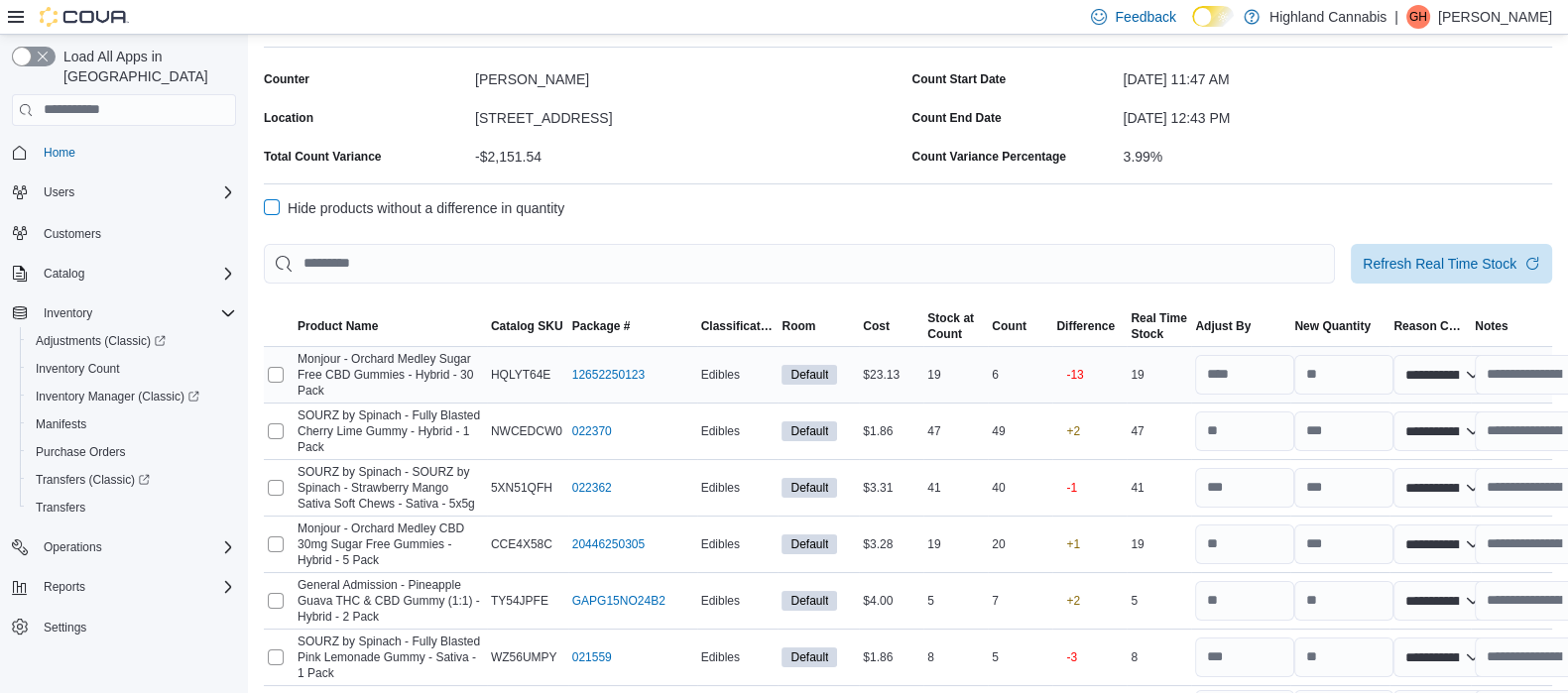 scroll, scrollTop: 95, scrollLeft: 0, axis: vertical 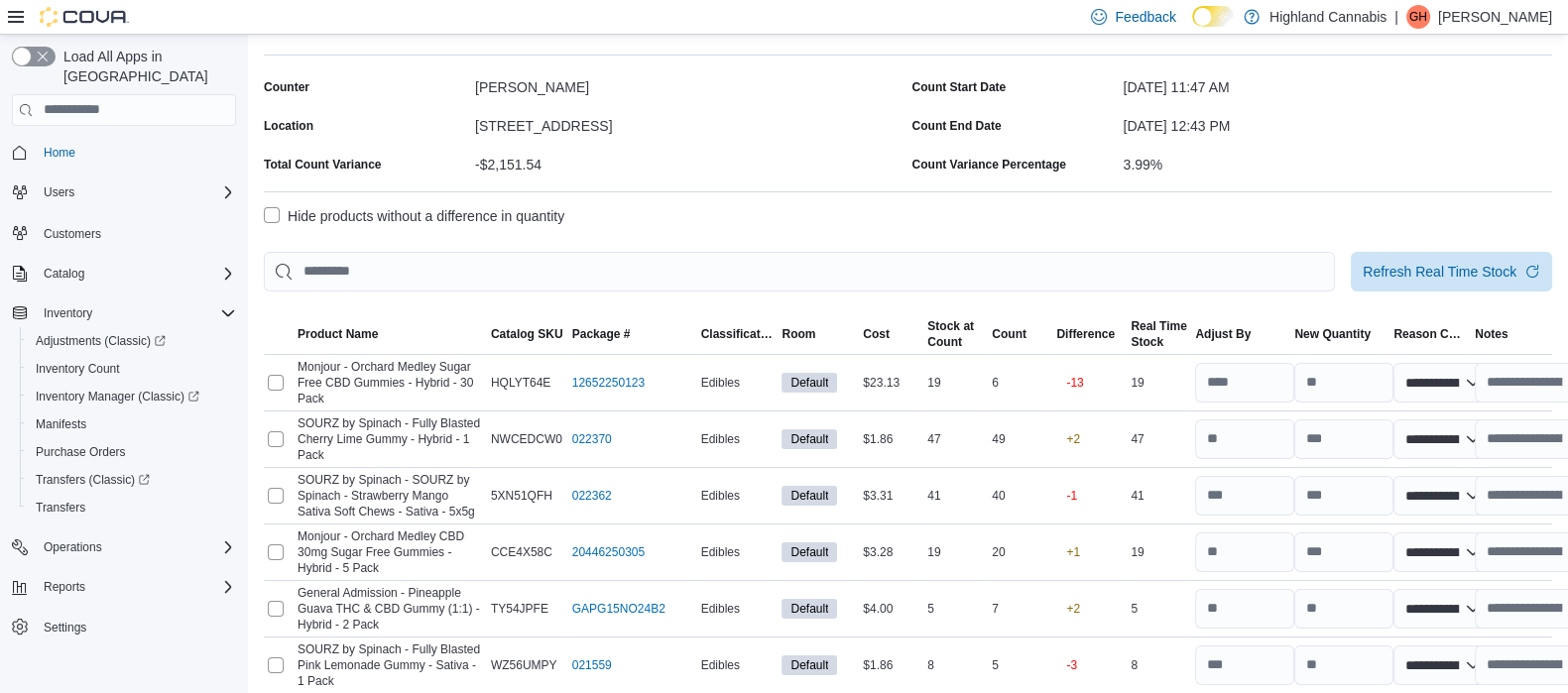 click on "Product Name" at bounding box center (390, 334) 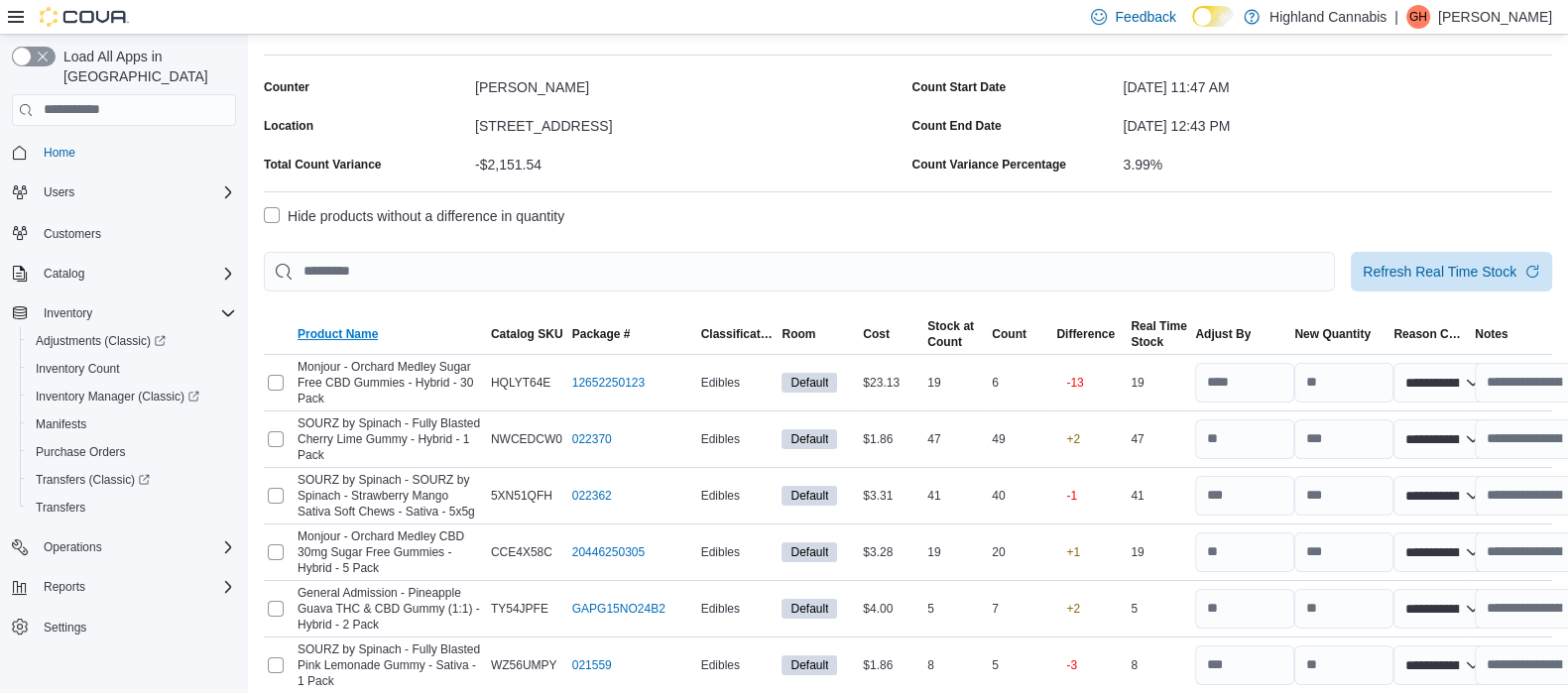 click on "Product Name" at bounding box center (337, 334) 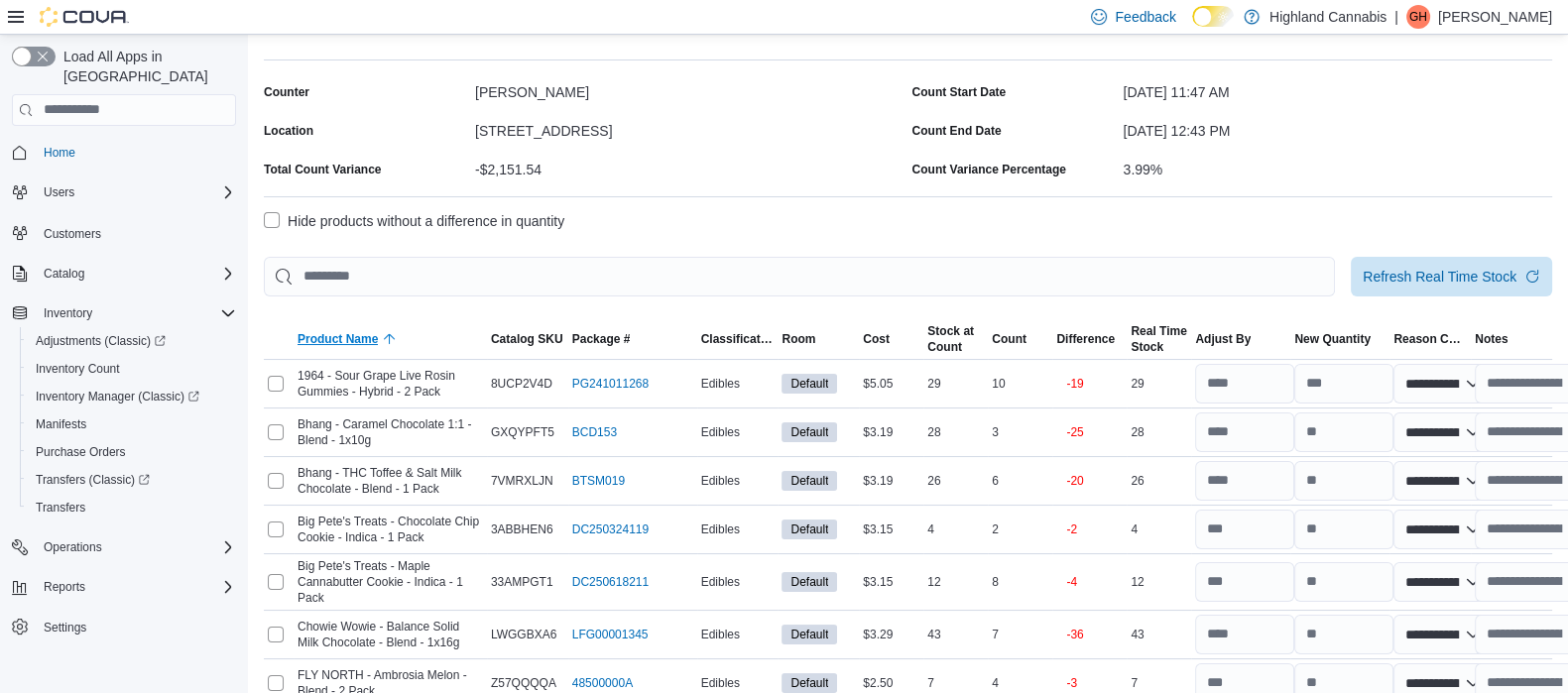scroll, scrollTop: 89, scrollLeft: 0, axis: vertical 